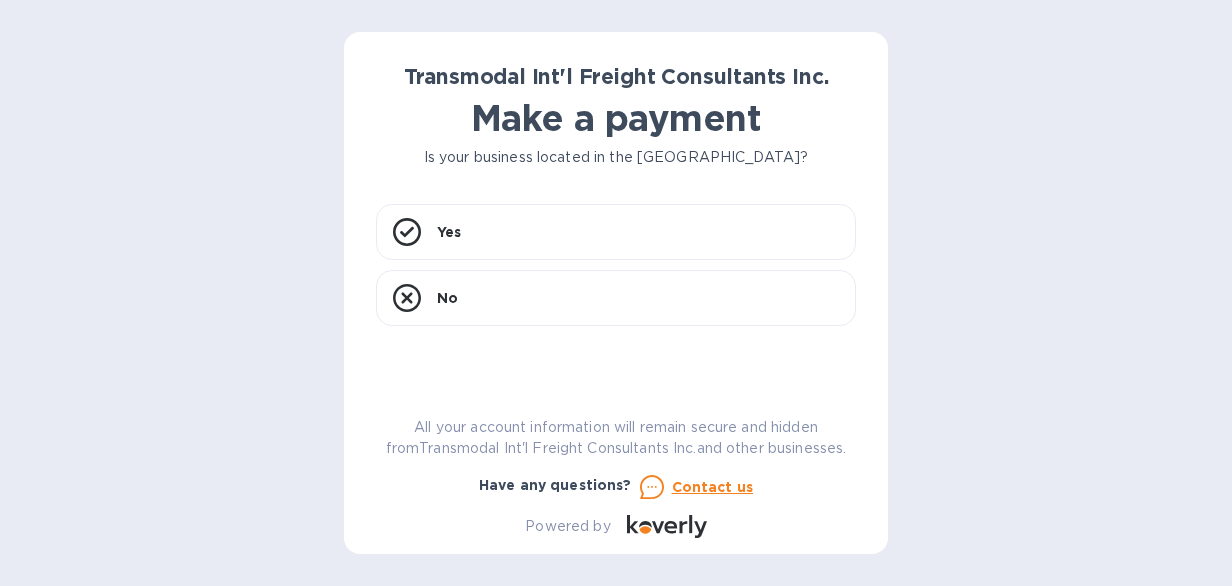 scroll, scrollTop: 0, scrollLeft: 0, axis: both 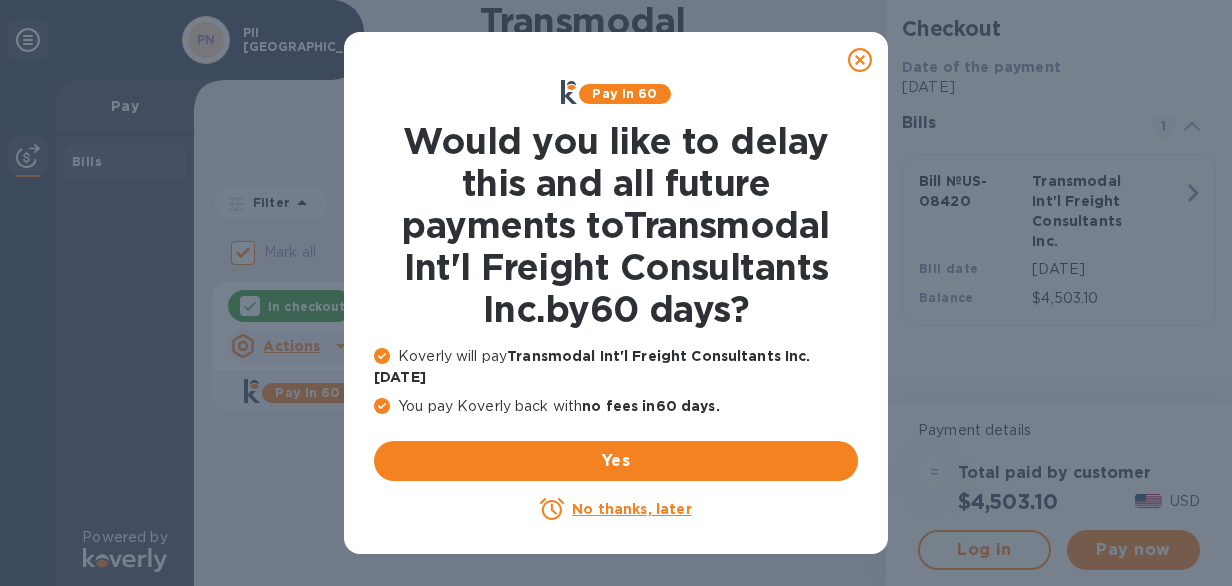 click 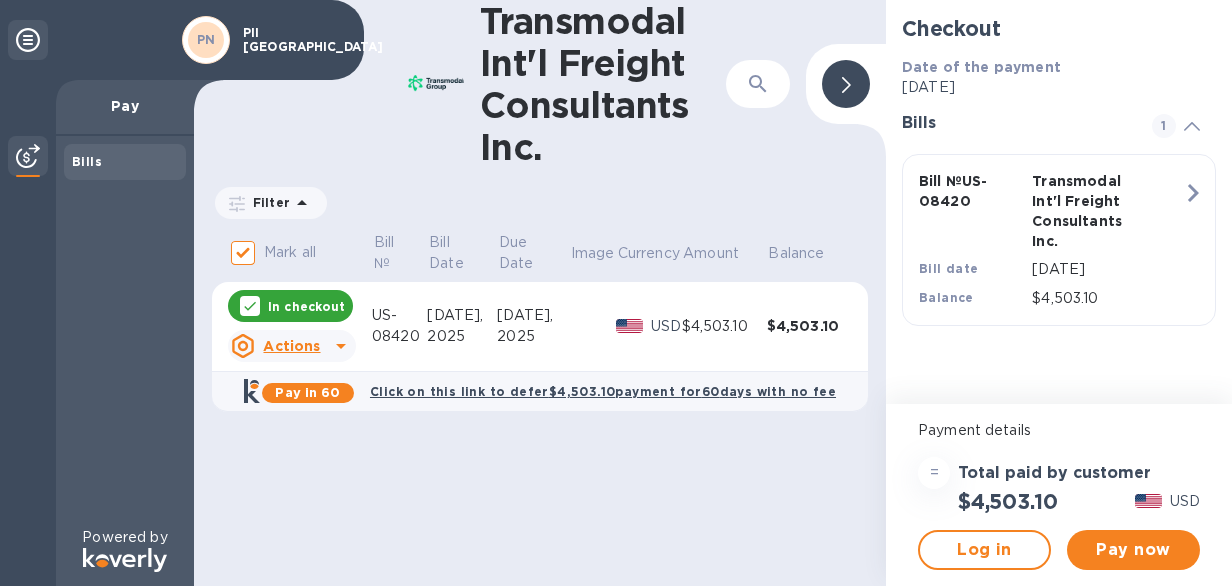 click on "In checkout" at bounding box center (306, 306) 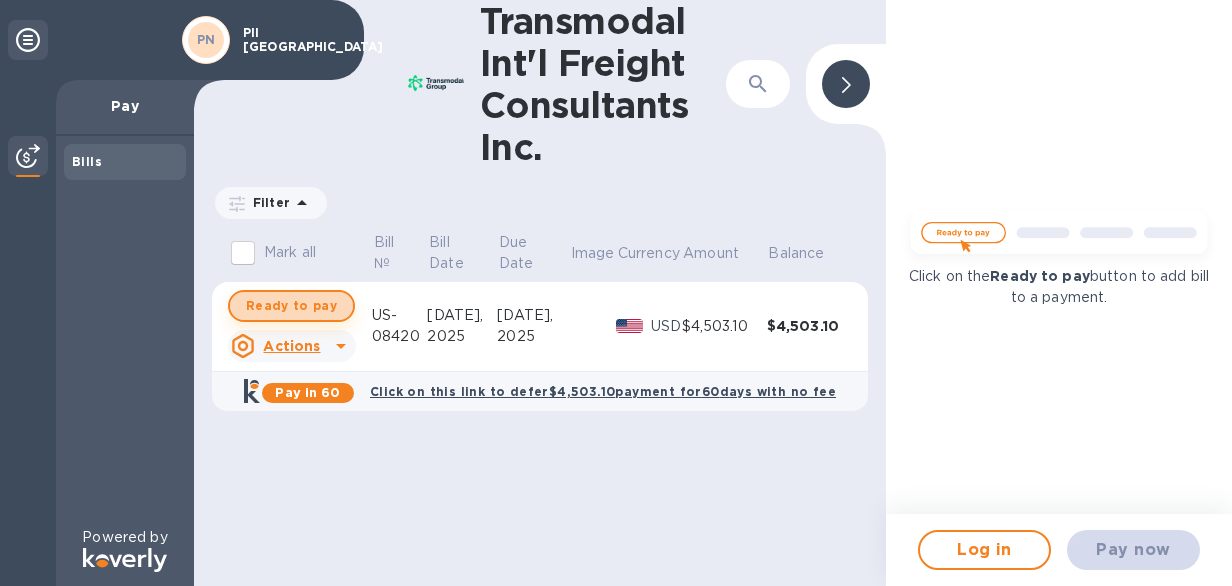 click on "Ready to pay" at bounding box center [291, 306] 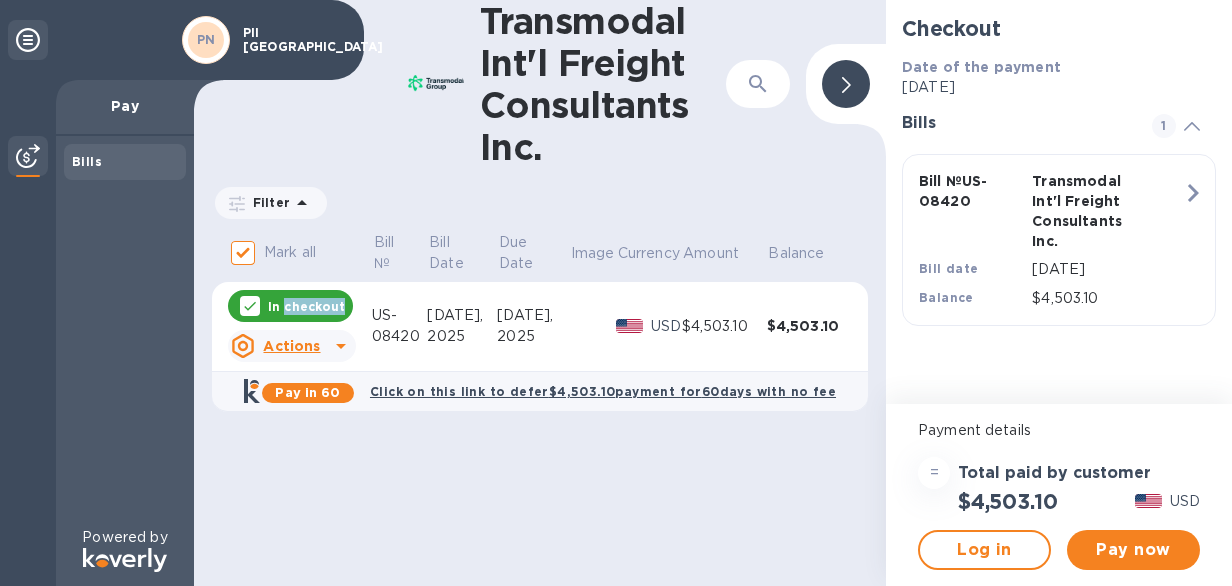 click on "In checkout" at bounding box center [306, 306] 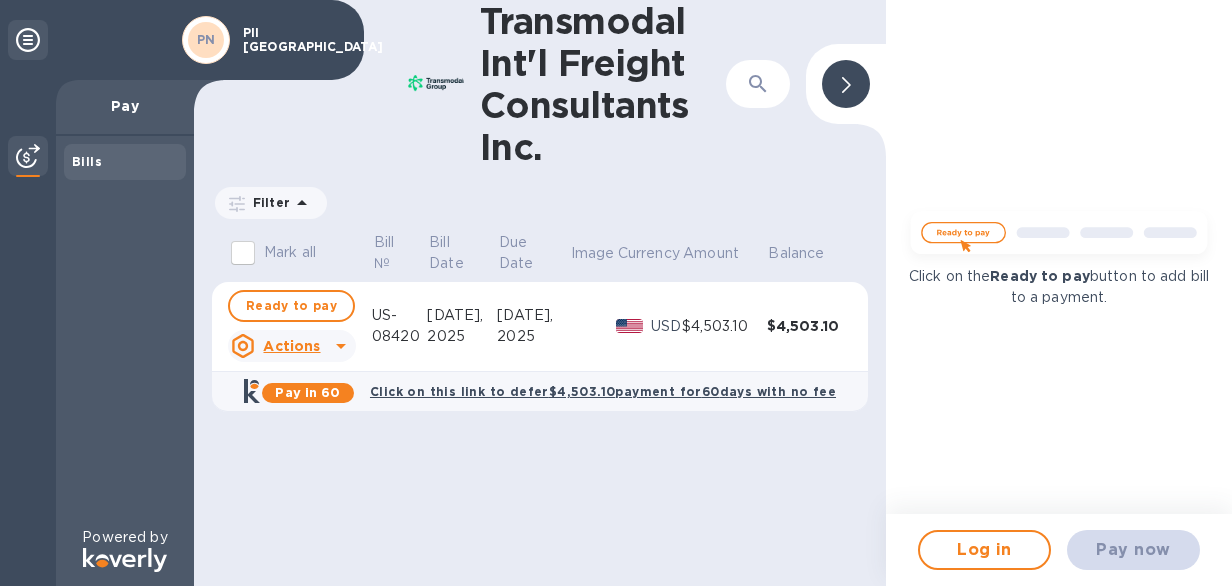 click on "Click on the  Ready to pay  button to add bill to a payment." at bounding box center [1059, 257] 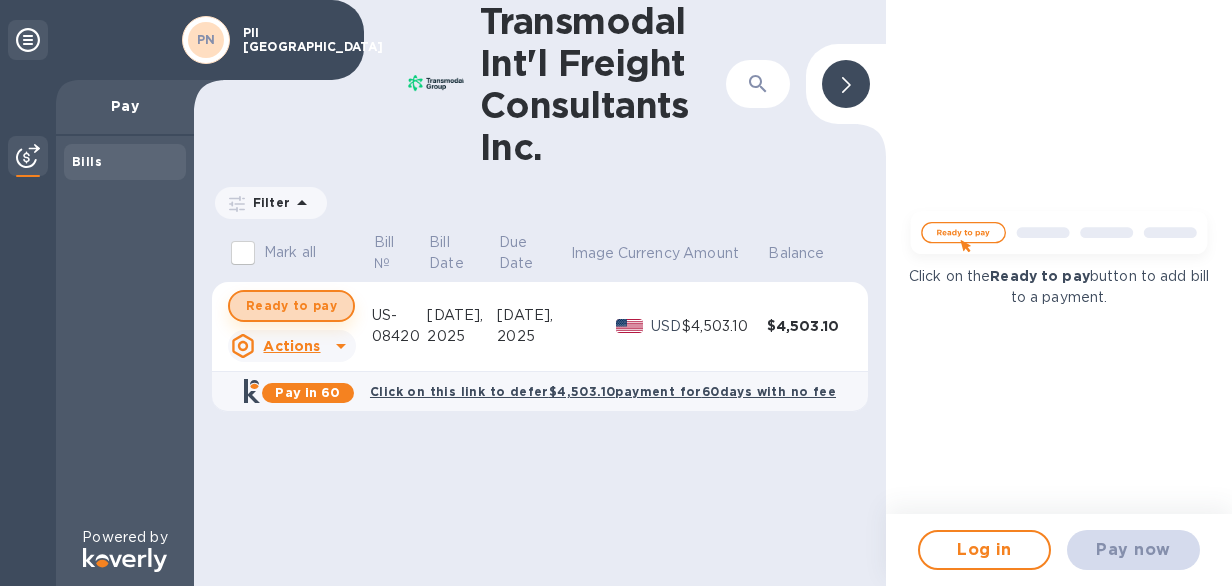 click on "Ready to pay" at bounding box center [291, 306] 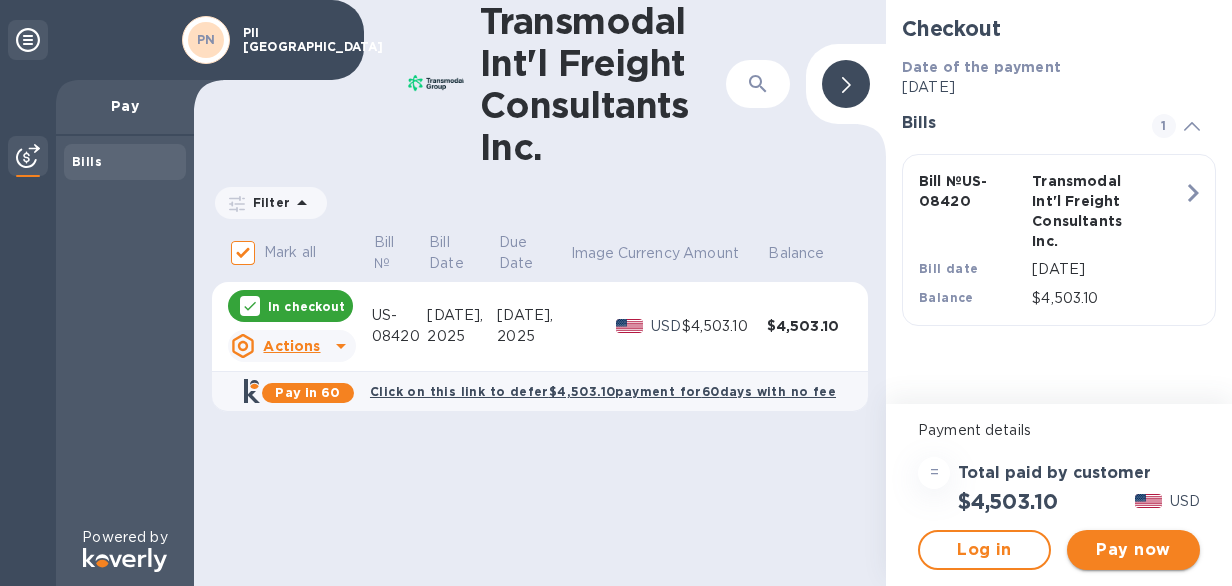 click on "Pay now" at bounding box center [1133, 550] 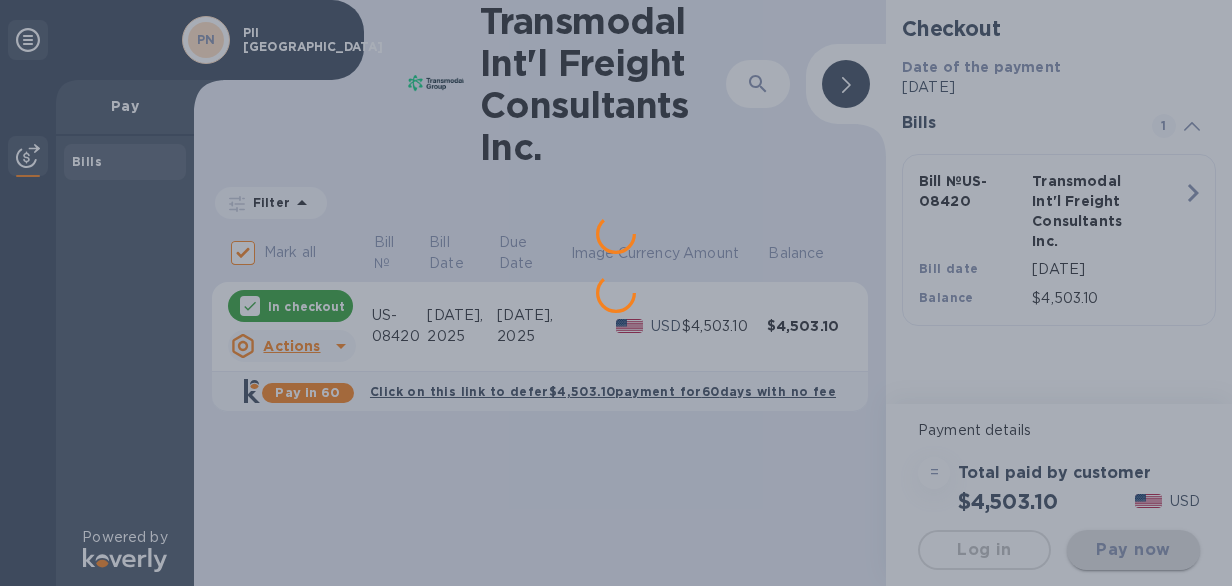 scroll, scrollTop: 0, scrollLeft: 0, axis: both 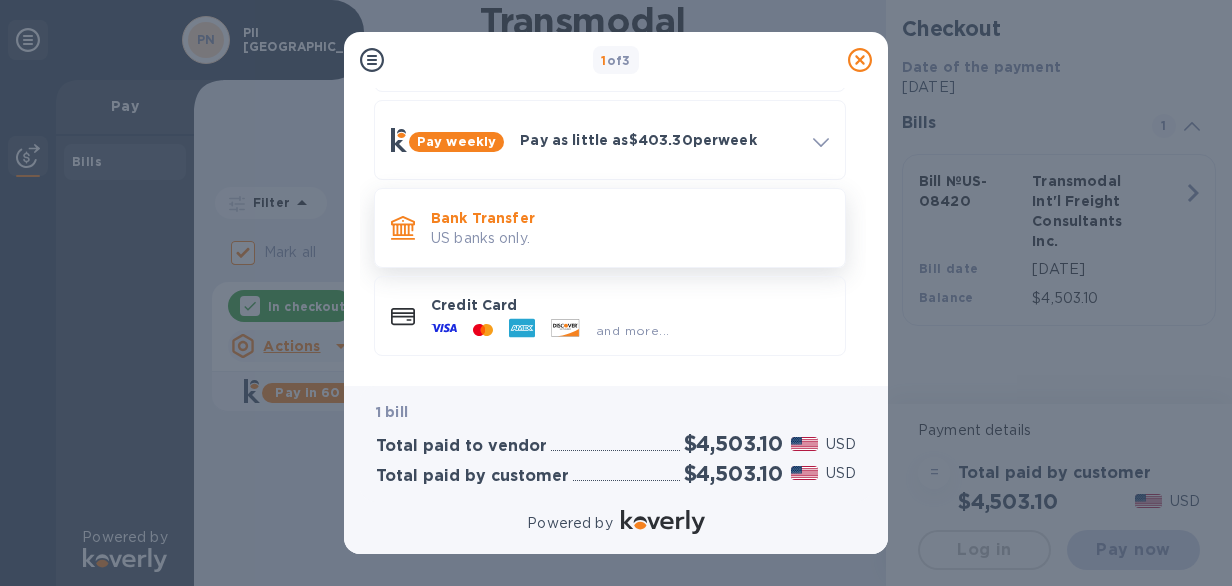 click on "Bank Transfer" at bounding box center (630, 218) 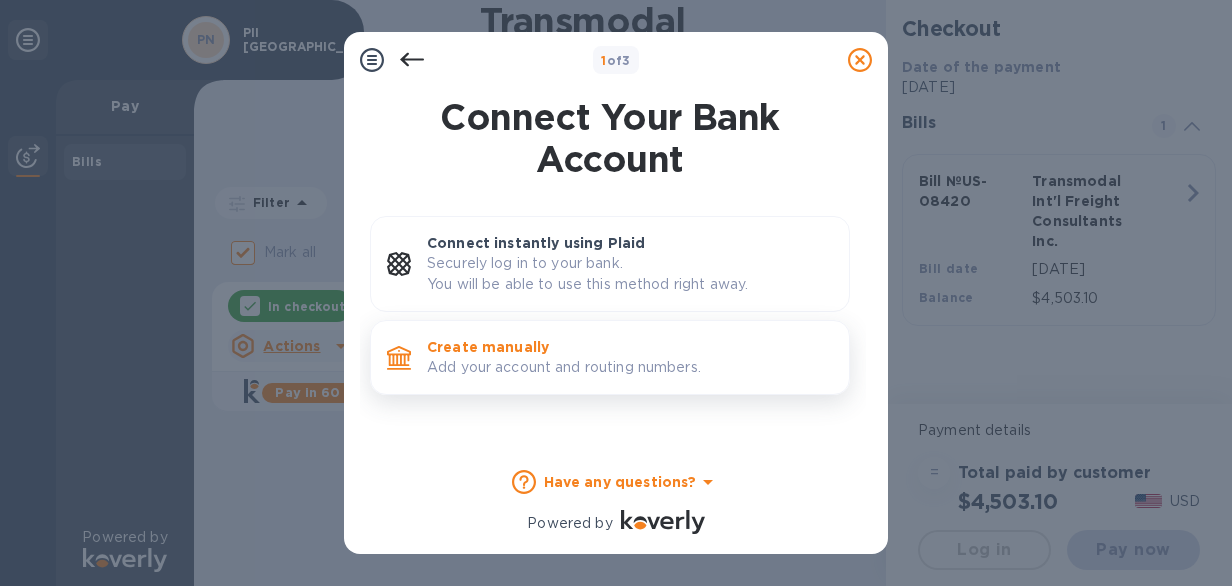 click on "Add your account and routing numbers." at bounding box center [630, 367] 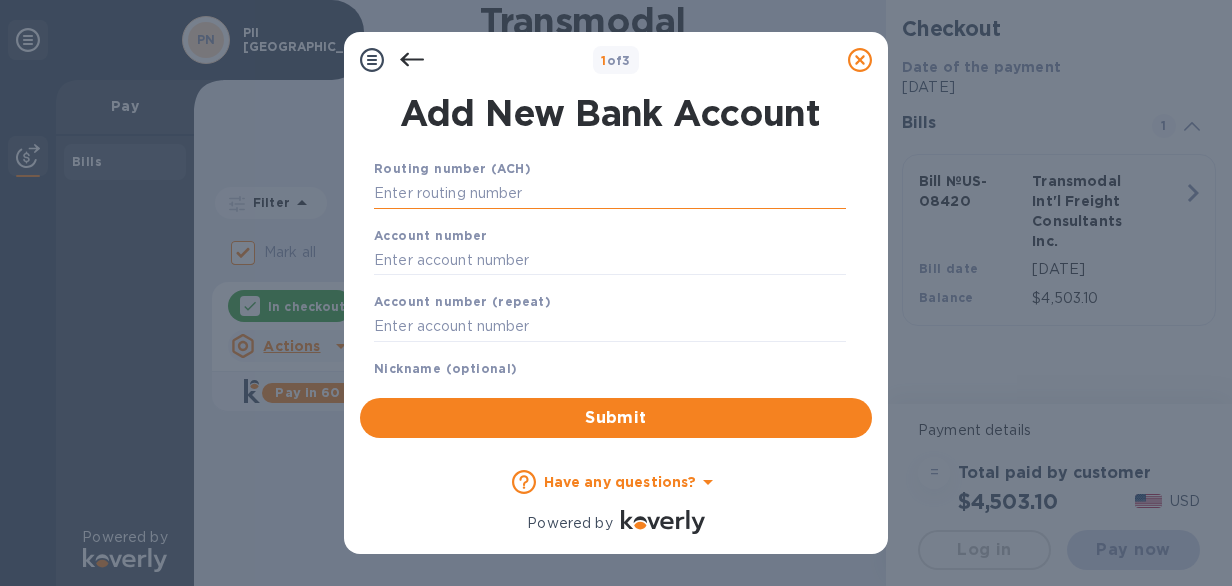 click at bounding box center [610, 194] 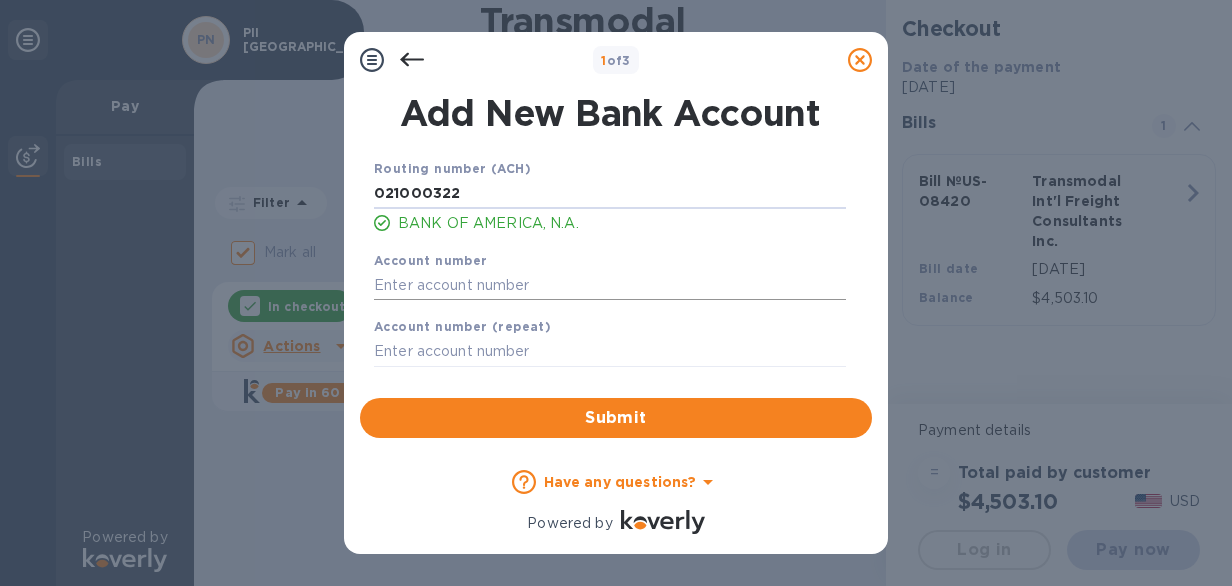 type on "021000322" 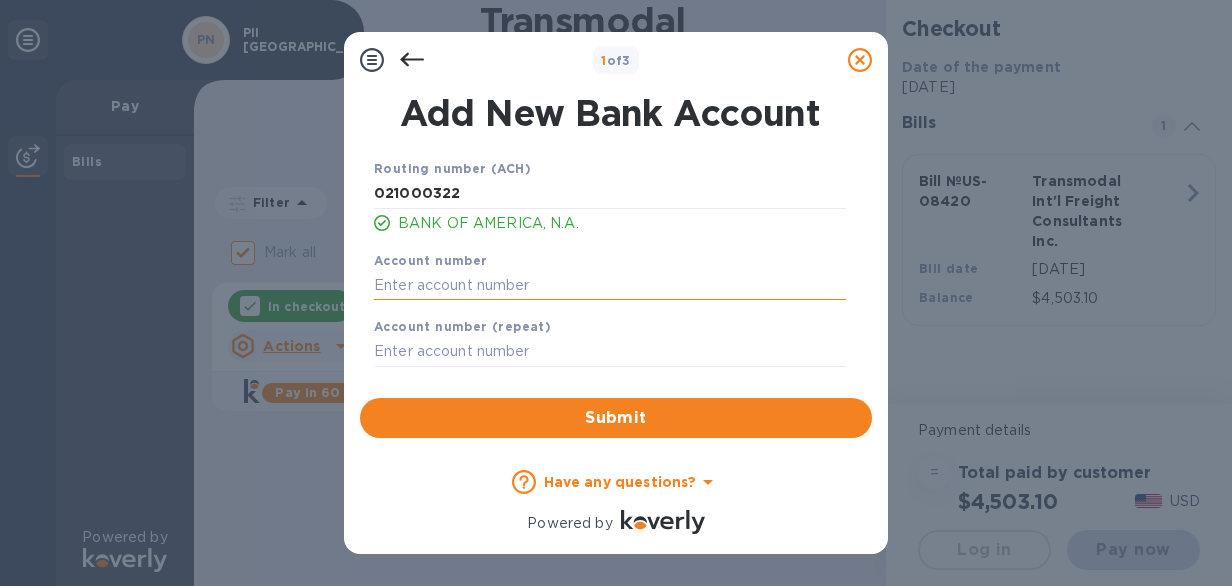 click at bounding box center [610, 285] 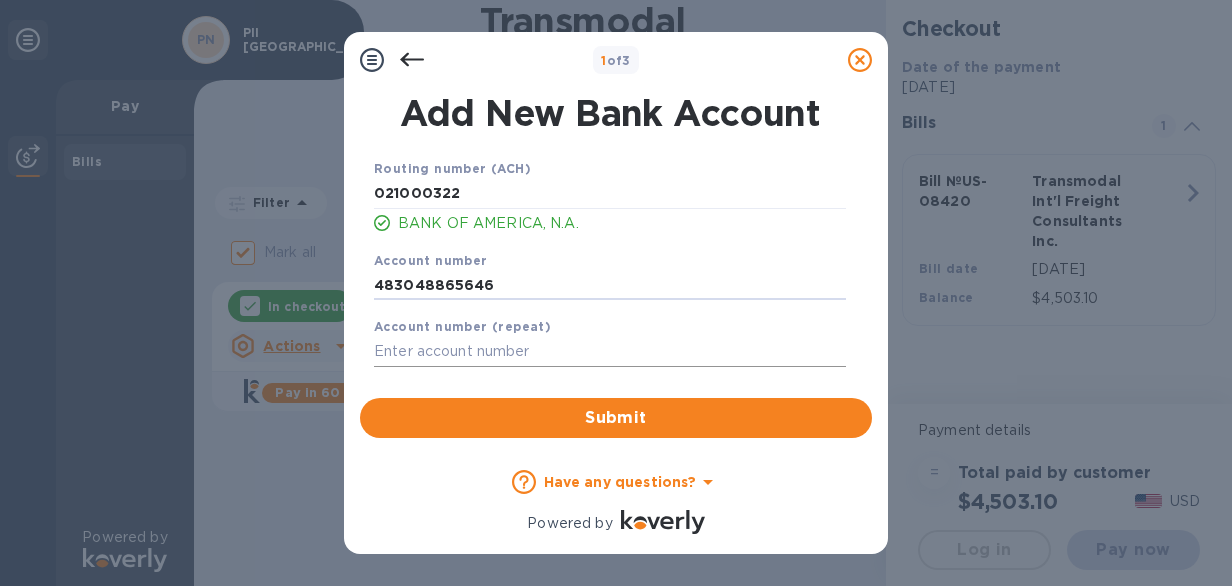 type on "483048865646" 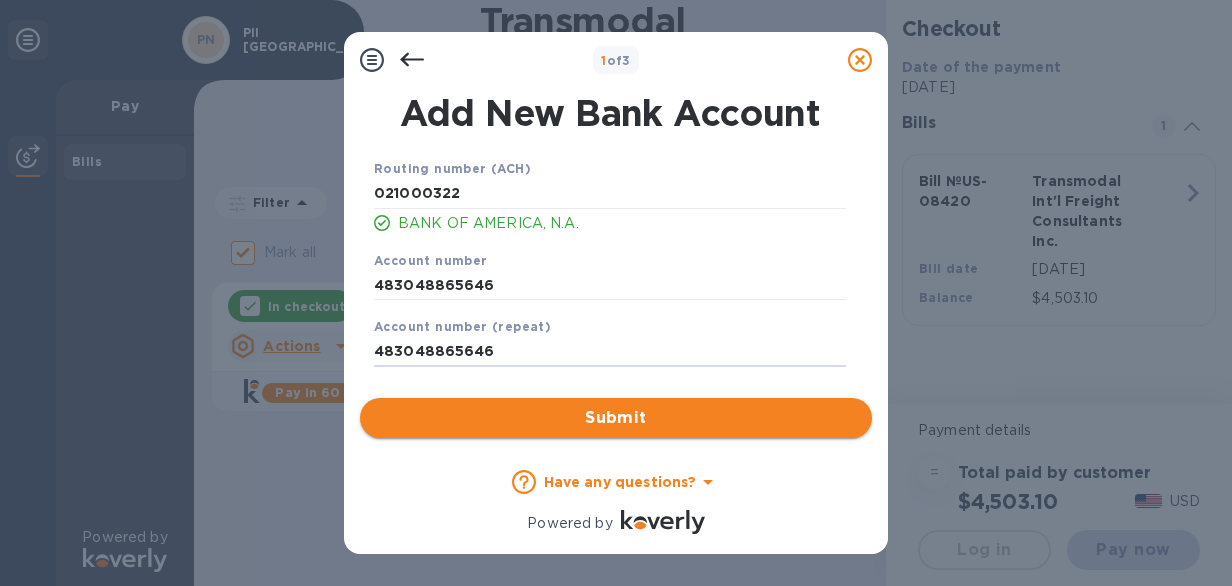 type on "483048865646" 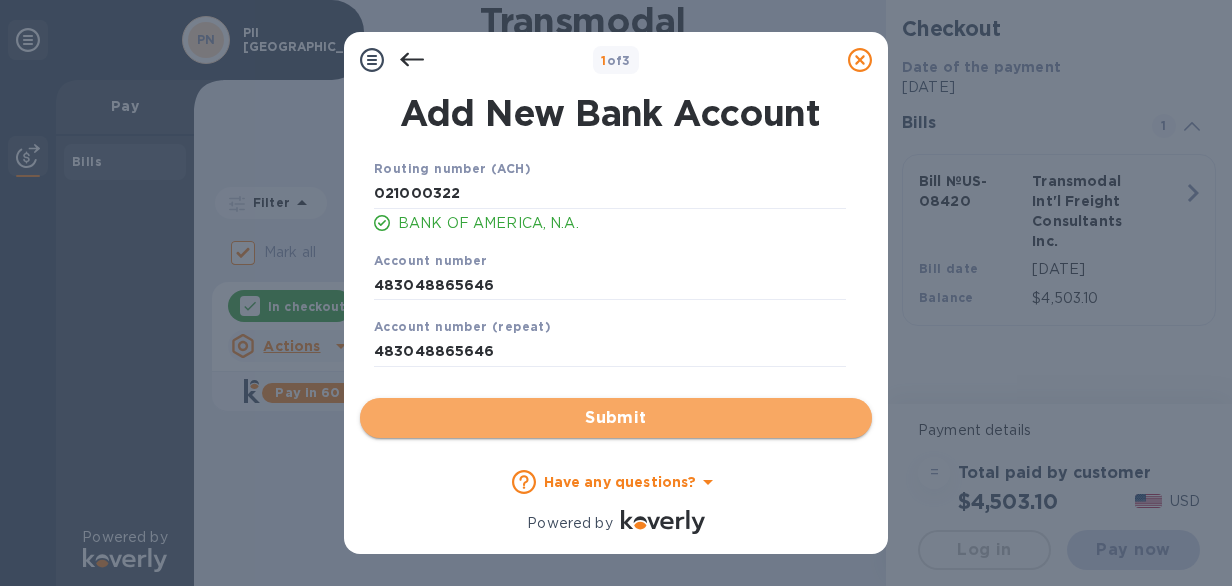 click on "Submit" at bounding box center (616, 418) 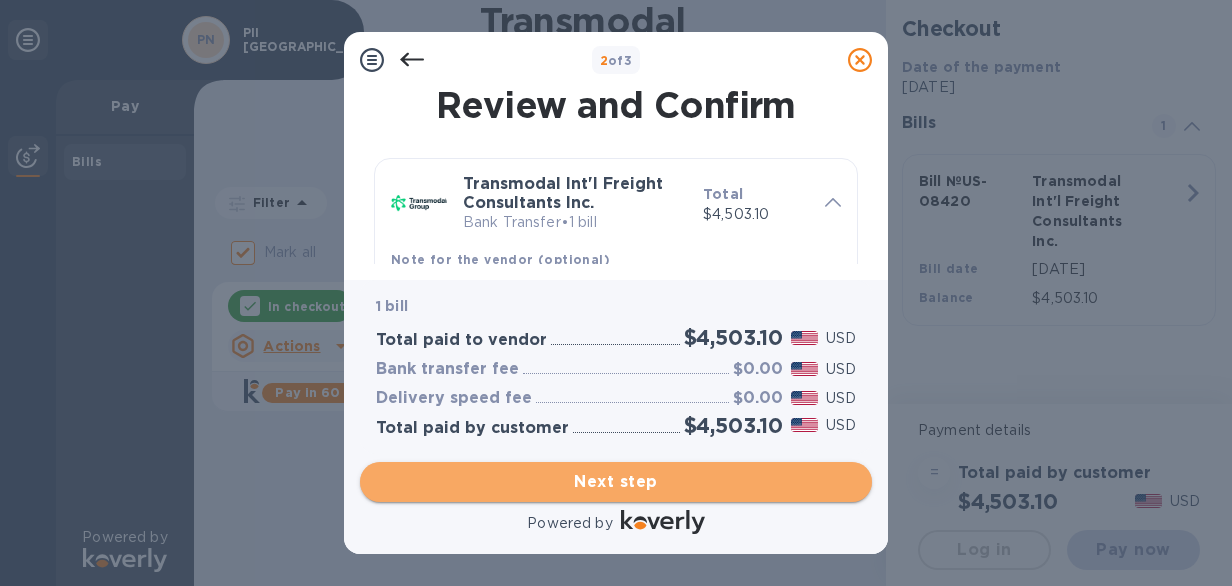 click on "Next step" at bounding box center [616, 482] 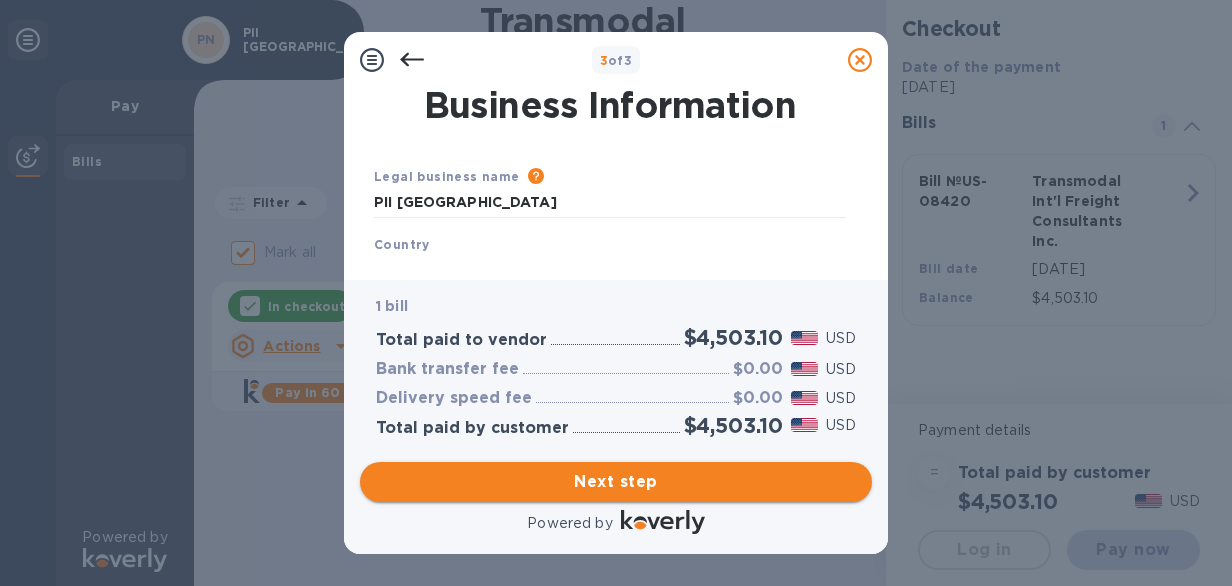 type on "[GEOGRAPHIC_DATA]" 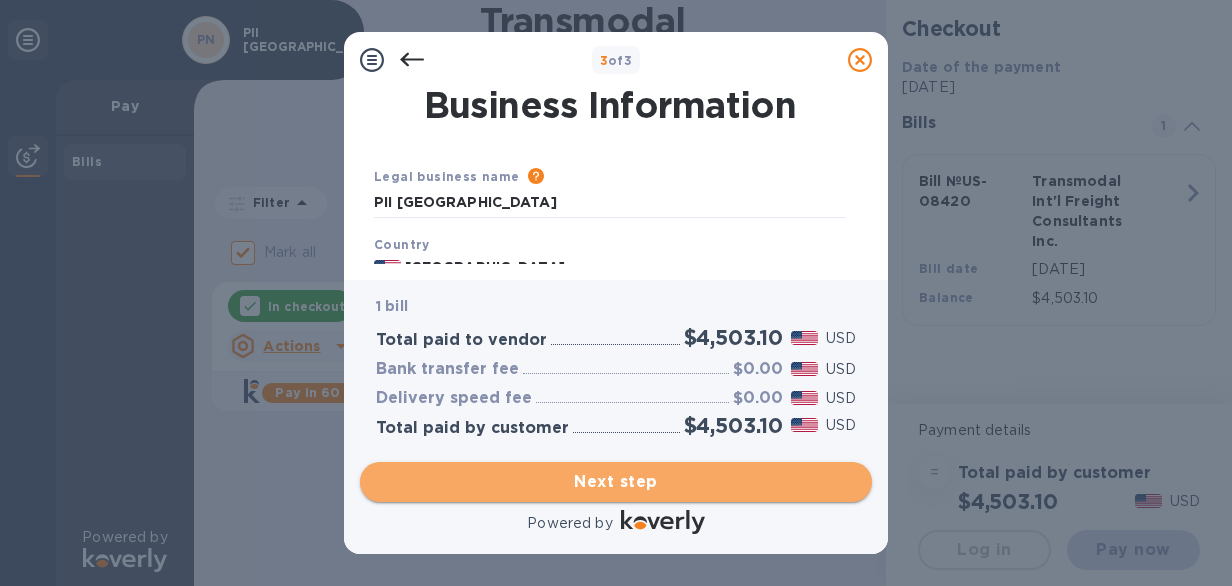 click on "Next step" at bounding box center [616, 482] 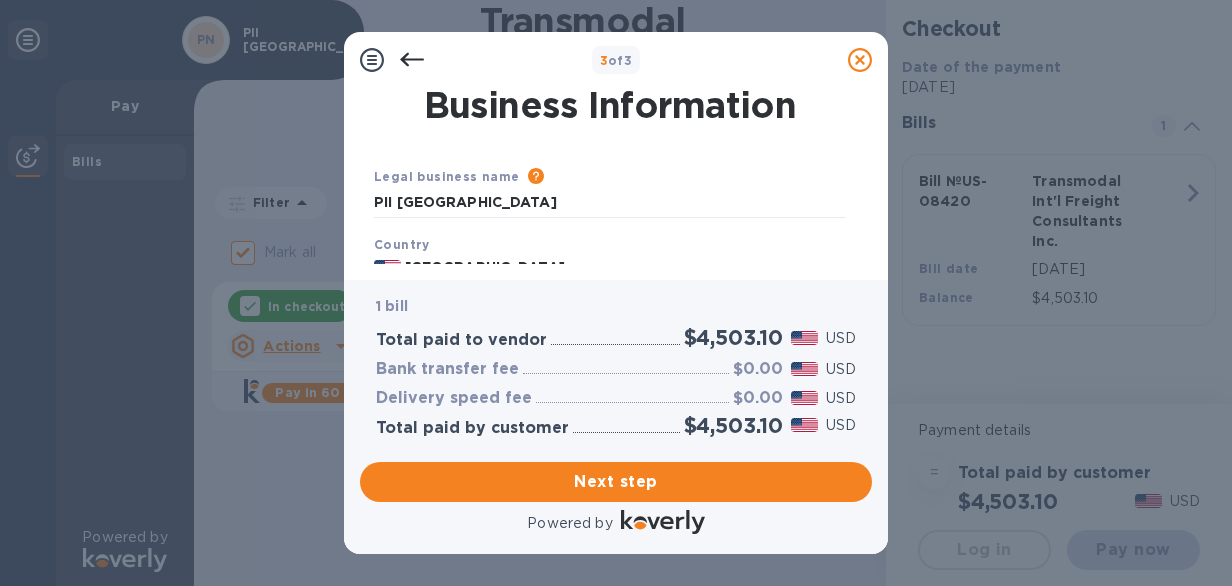 scroll, scrollTop: 100, scrollLeft: 0, axis: vertical 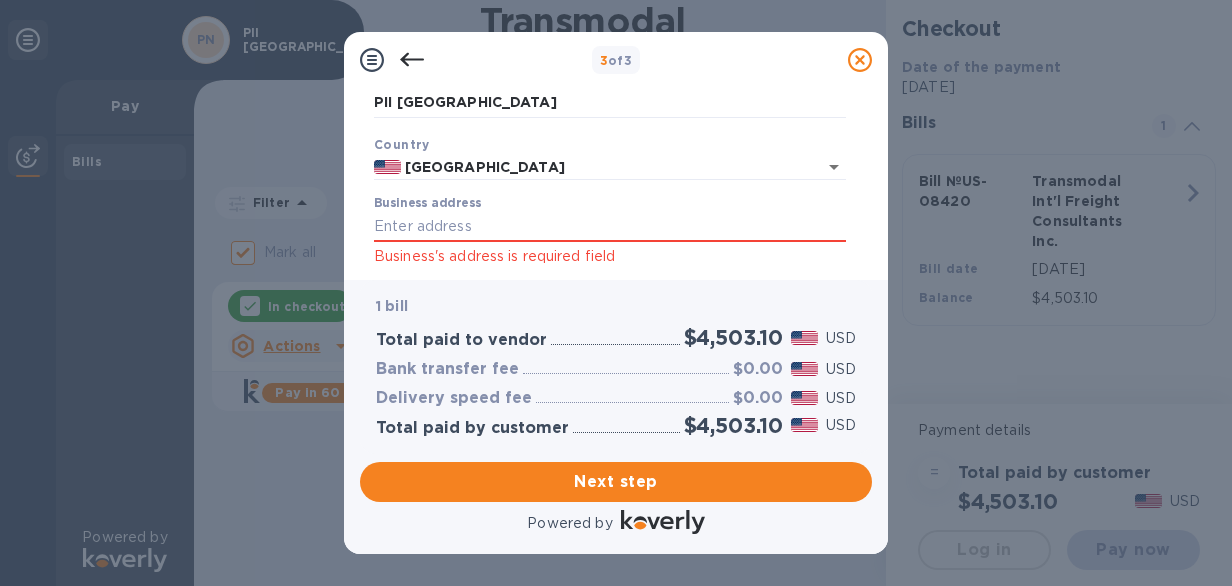 click on "Business's address is required field" at bounding box center (610, 256) 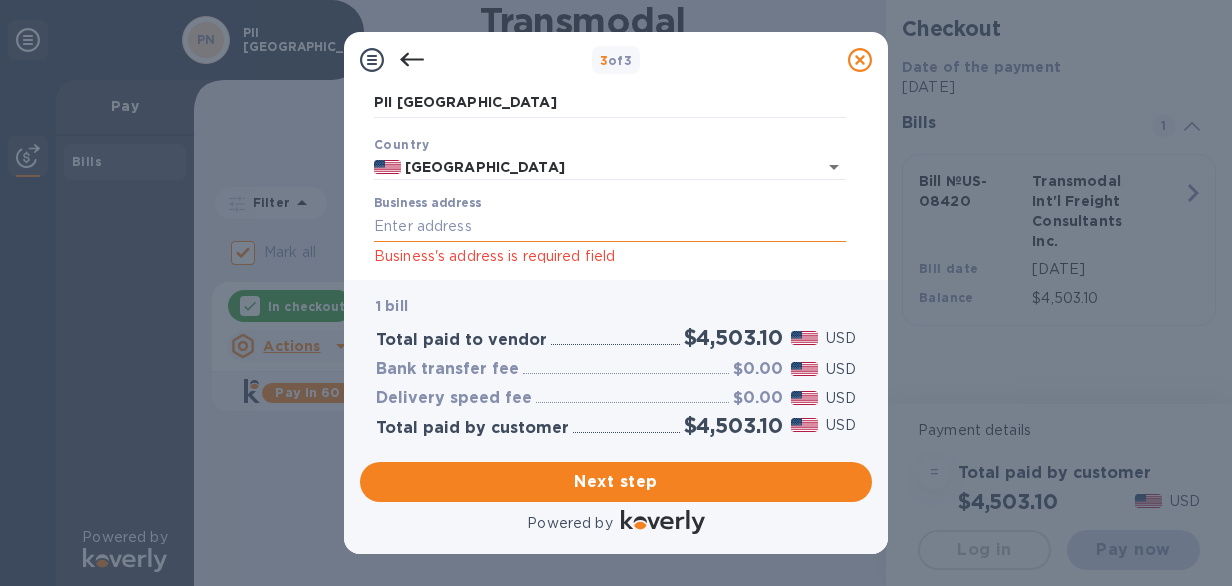 click on "Business address" at bounding box center [610, 227] 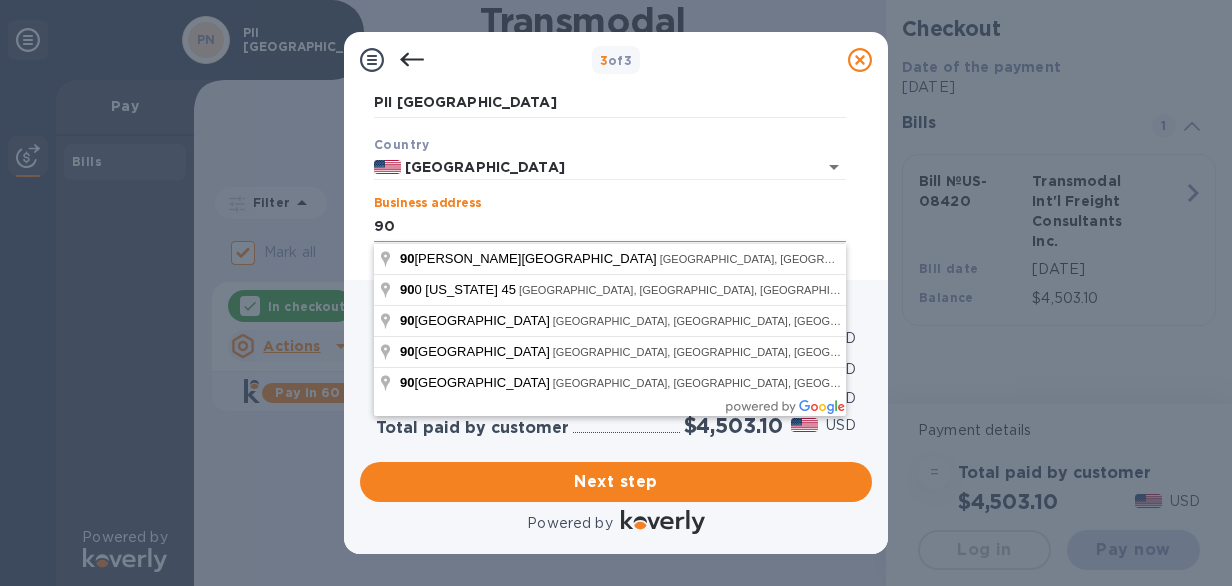 type on "[STREET_ADDRESS]" 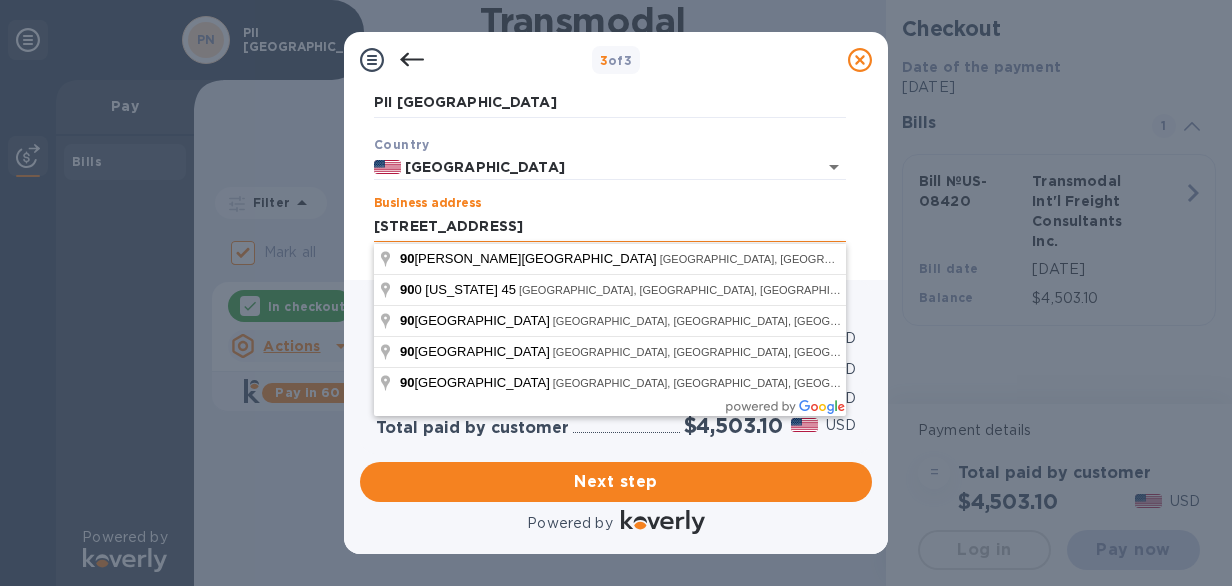 type on "Passaic" 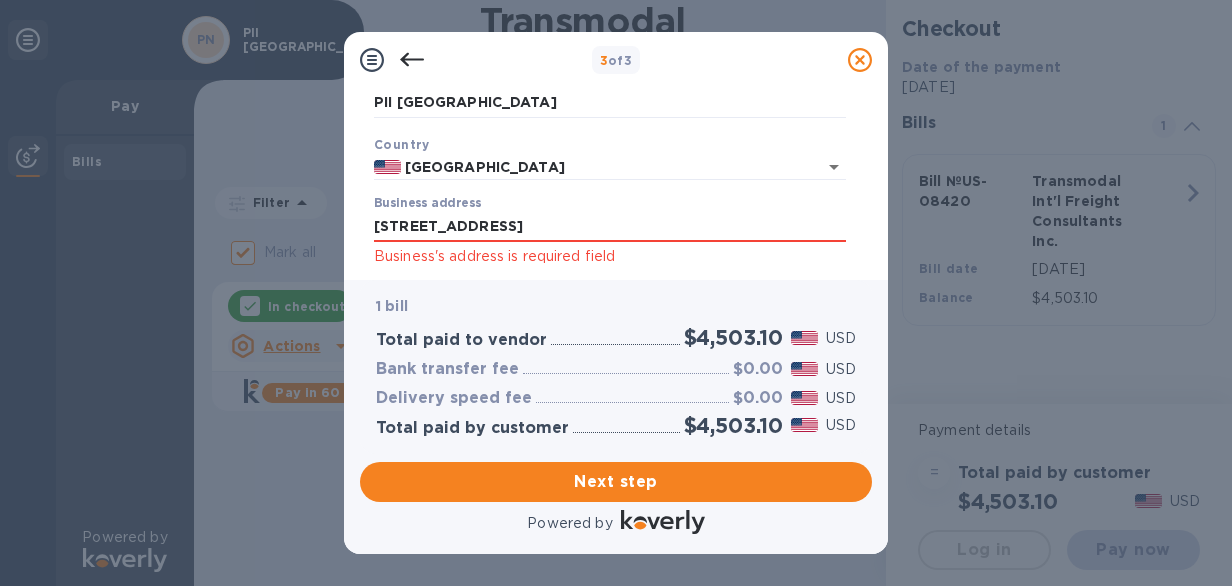 type on "[STREET_ADDRESS]" 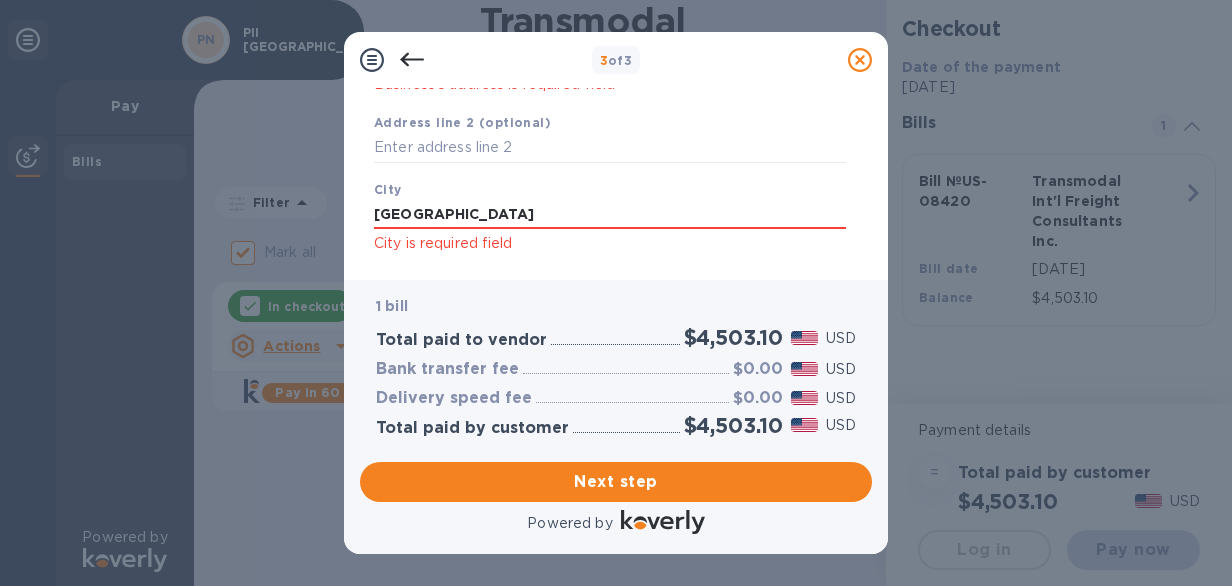 scroll, scrollTop: 72, scrollLeft: 0, axis: vertical 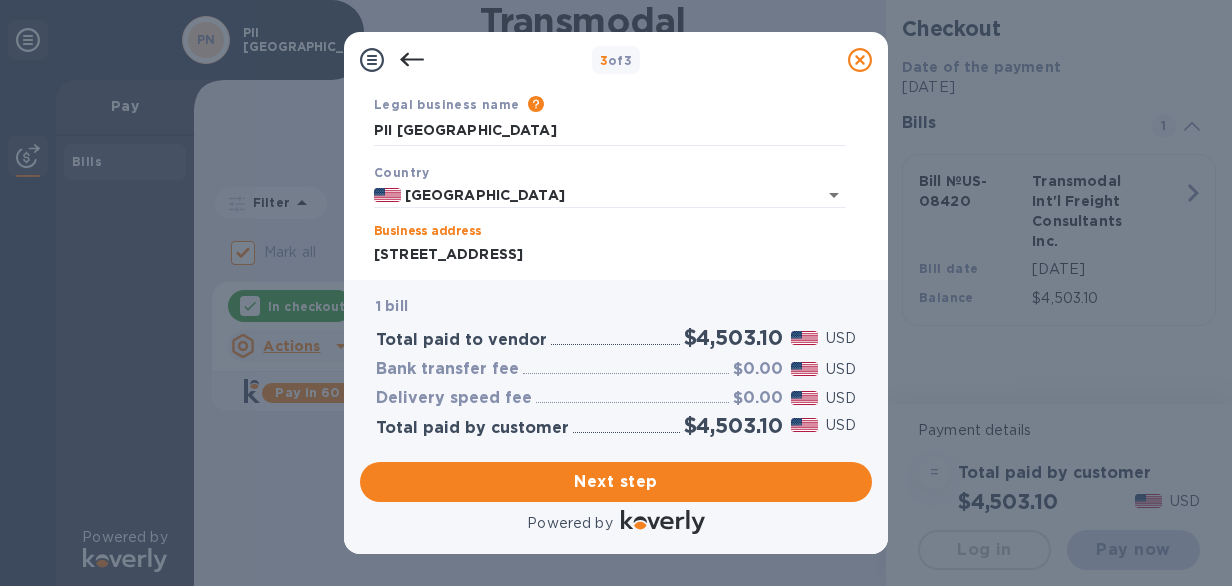 click on "[STREET_ADDRESS]" at bounding box center [610, 255] 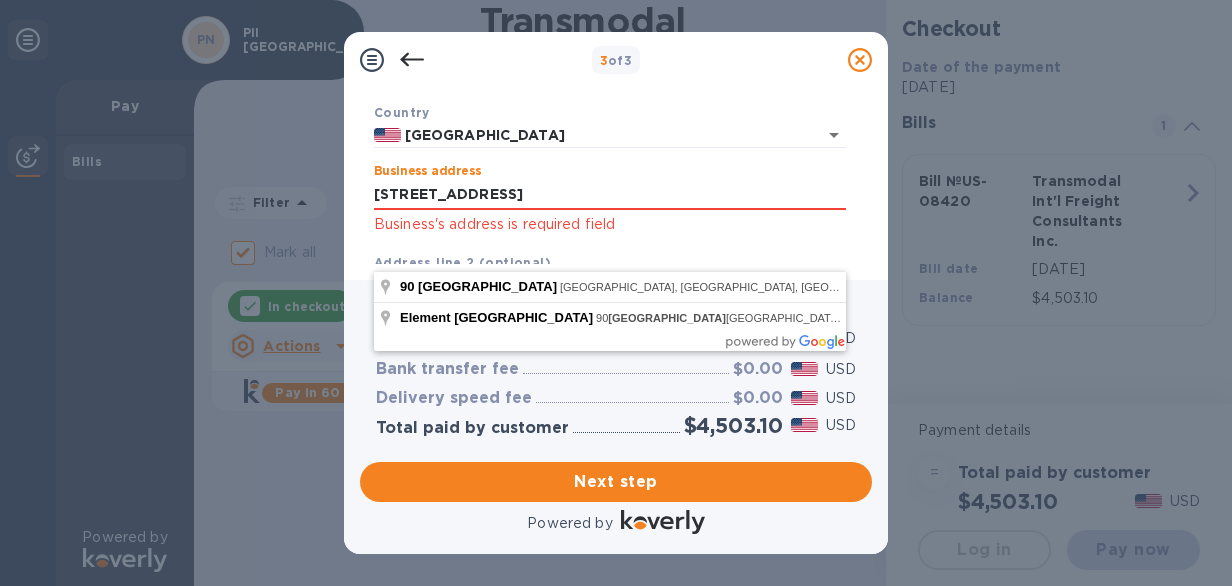 scroll, scrollTop: 142, scrollLeft: 0, axis: vertical 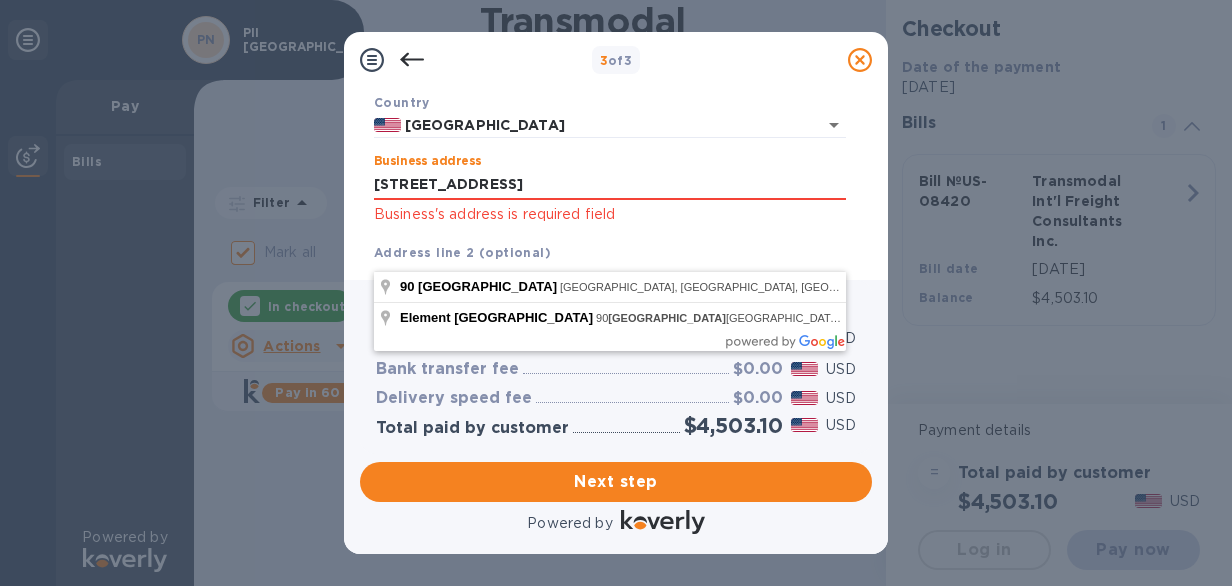 drag, startPoint x: 590, startPoint y: 256, endPoint x: 456, endPoint y: 250, distance: 134.13426 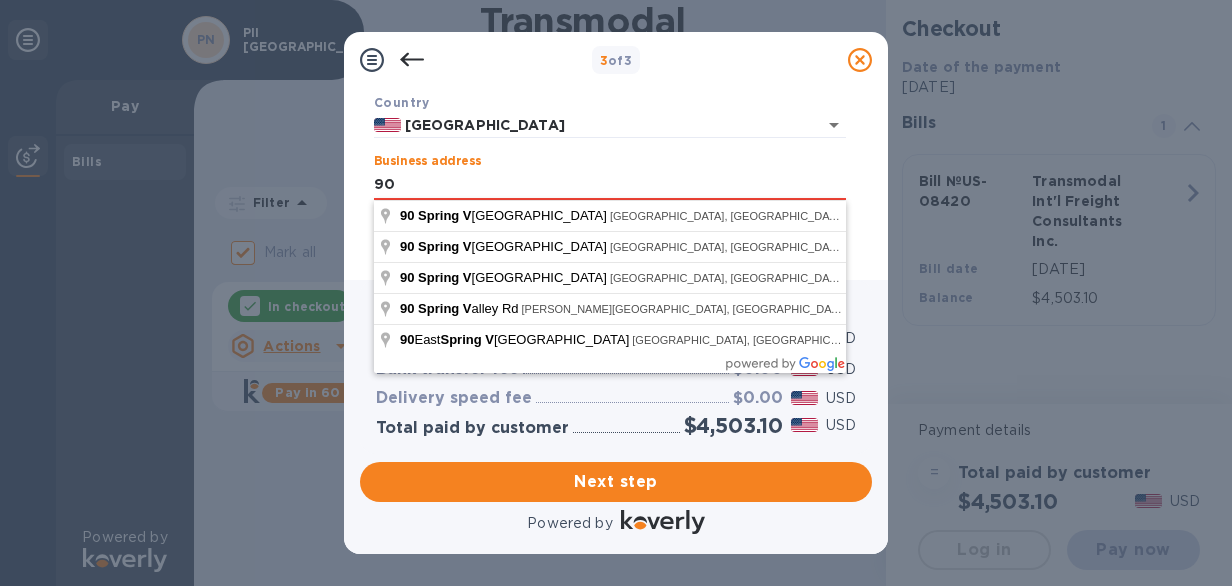 type on "9" 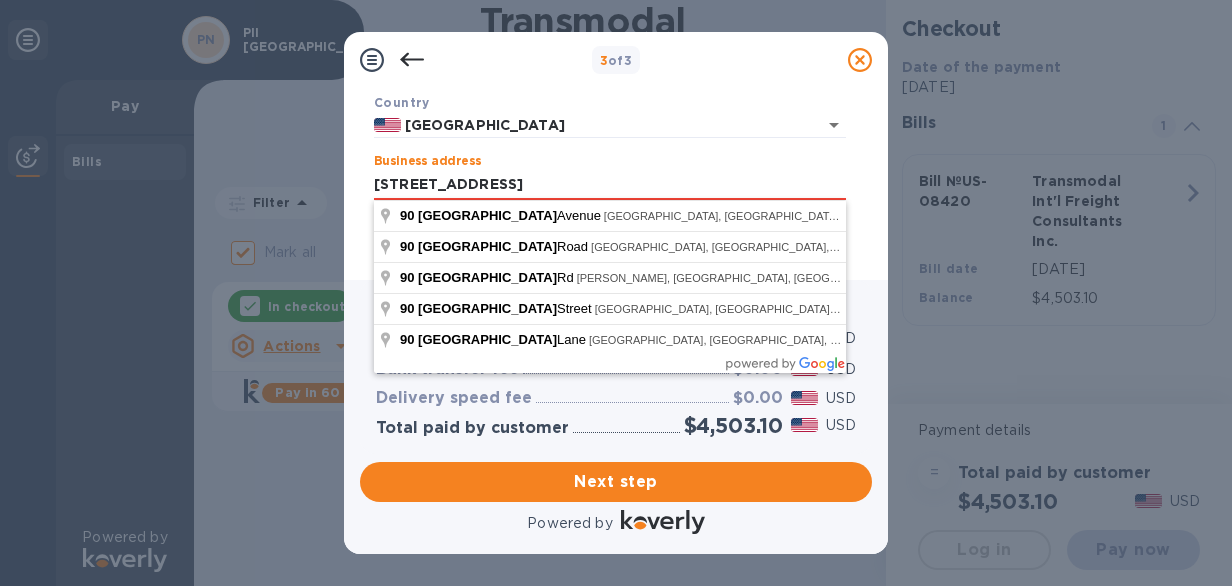 type on "[STREET_ADDRESS]" 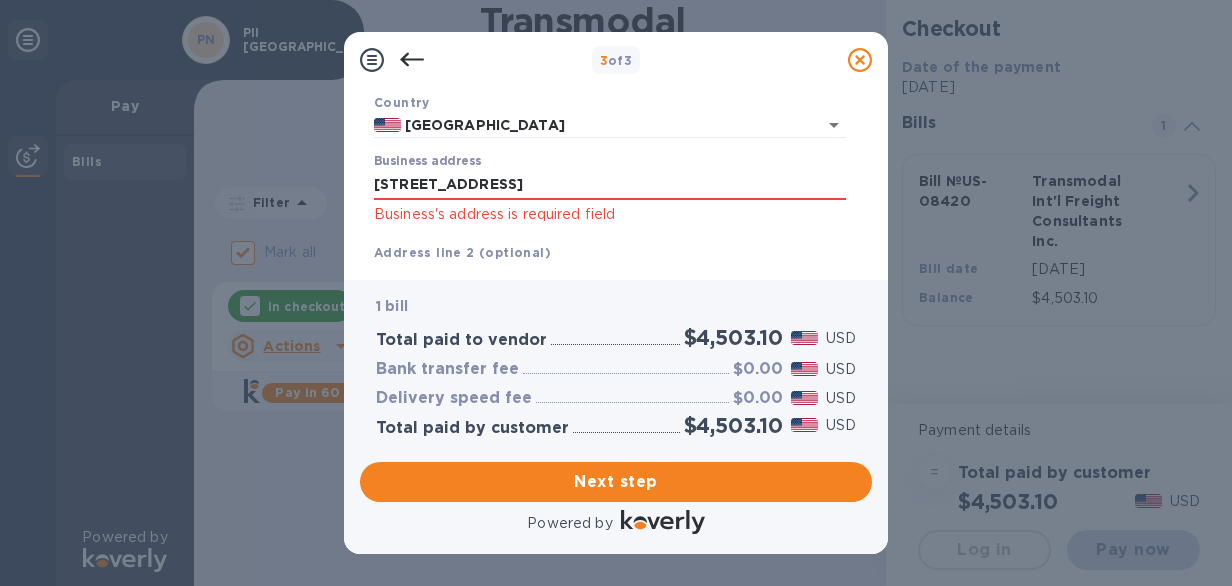 type on "Passaic" 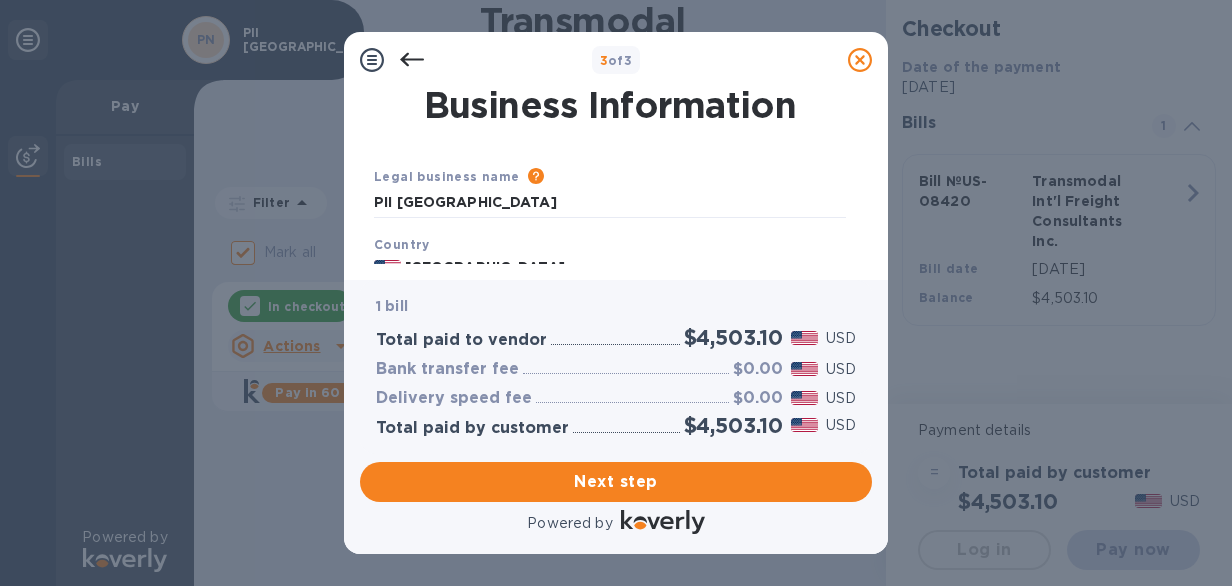 scroll, scrollTop: 300, scrollLeft: 0, axis: vertical 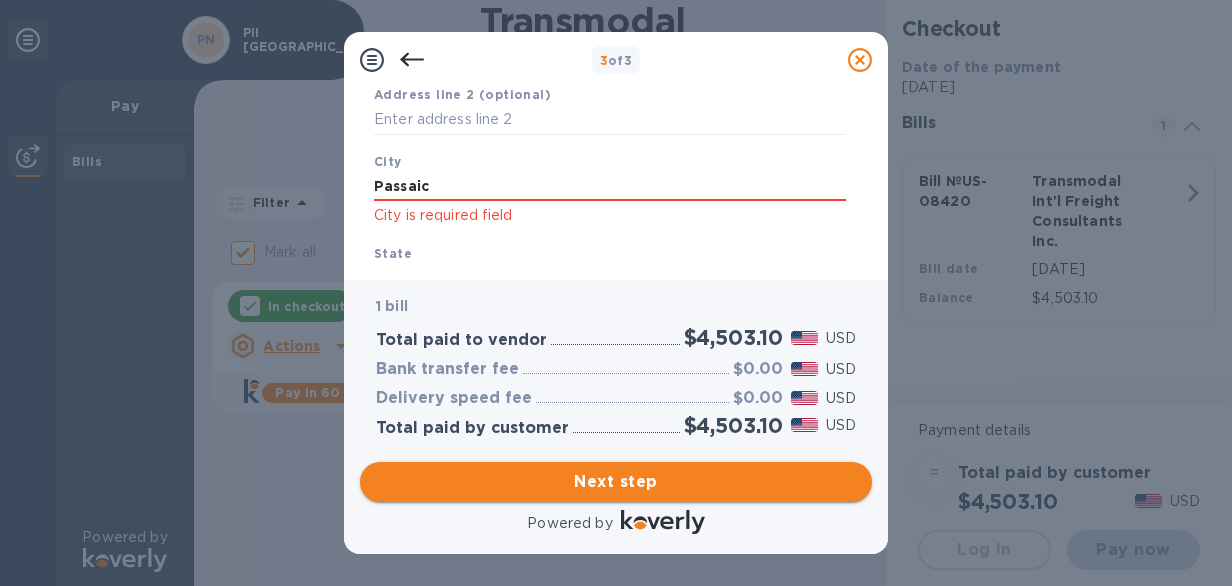 click on "Next step" at bounding box center (616, 482) 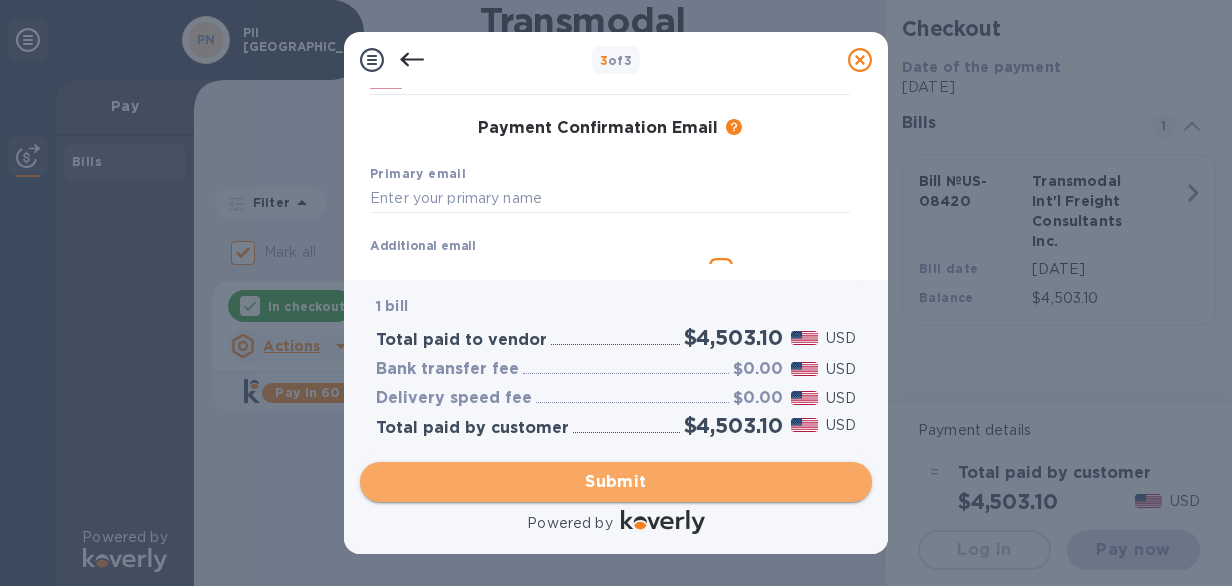 click on "Submit" at bounding box center [616, 482] 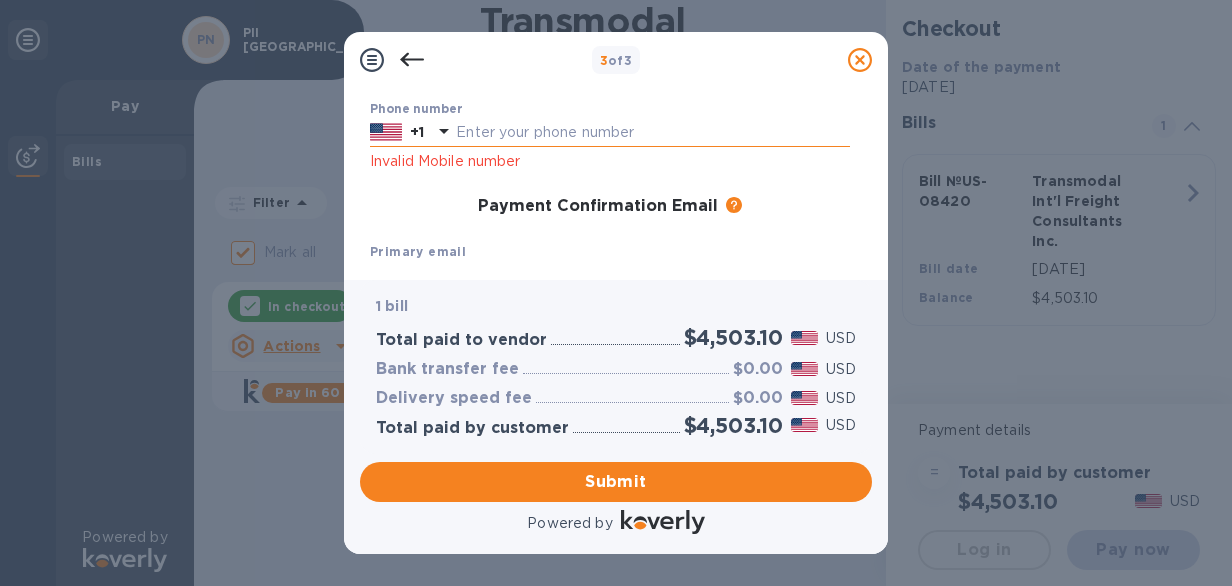 click 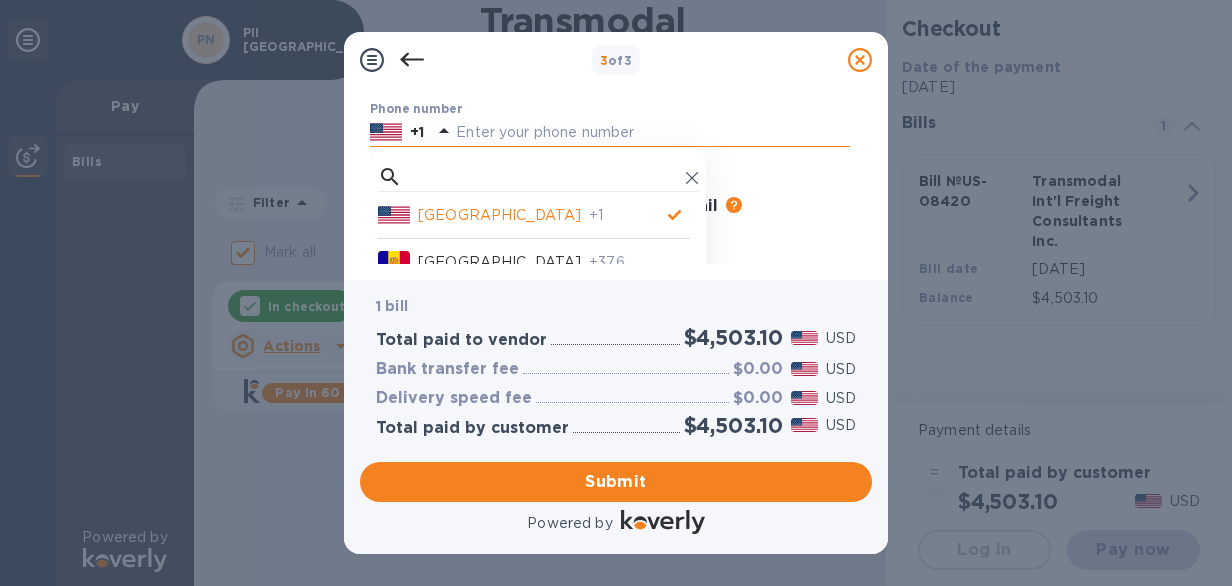 click on "[GEOGRAPHIC_DATA]" at bounding box center [499, 215] 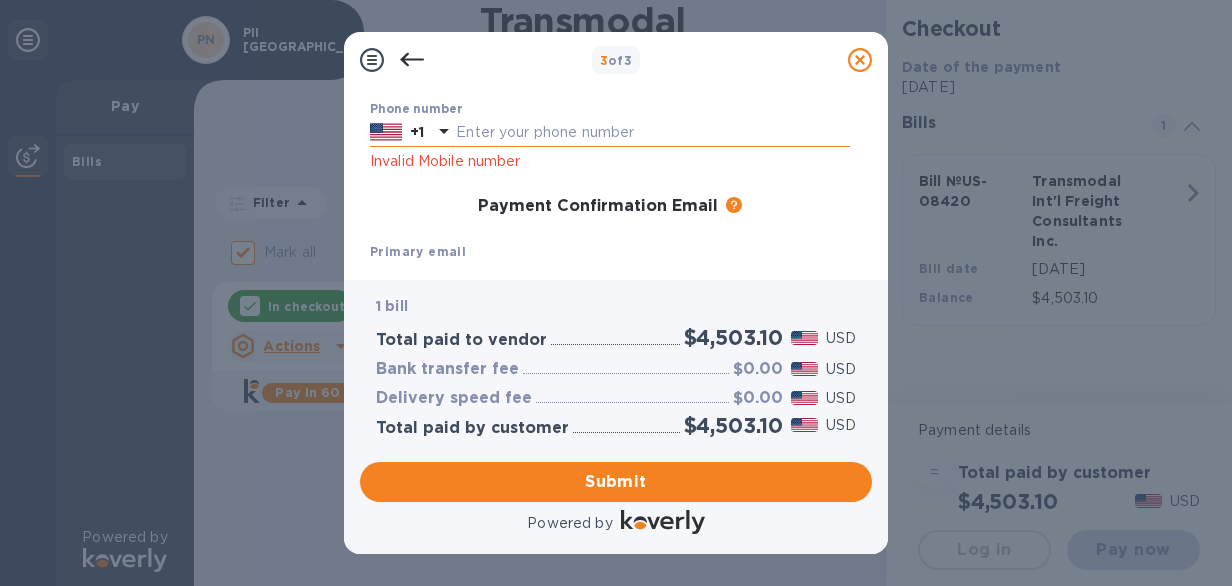 click 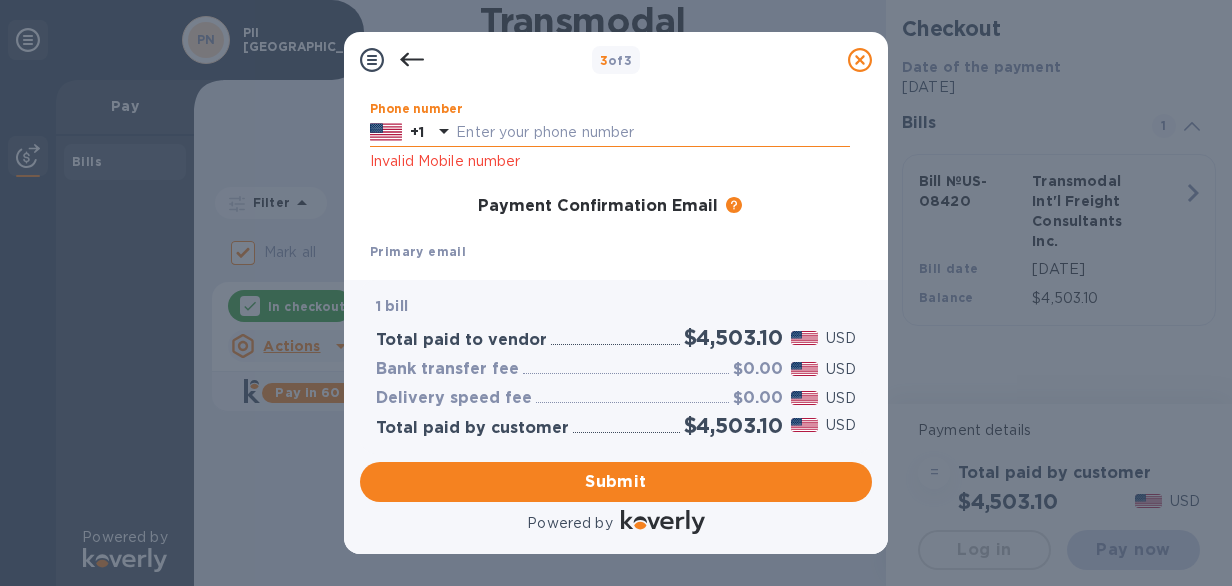click at bounding box center [653, 133] 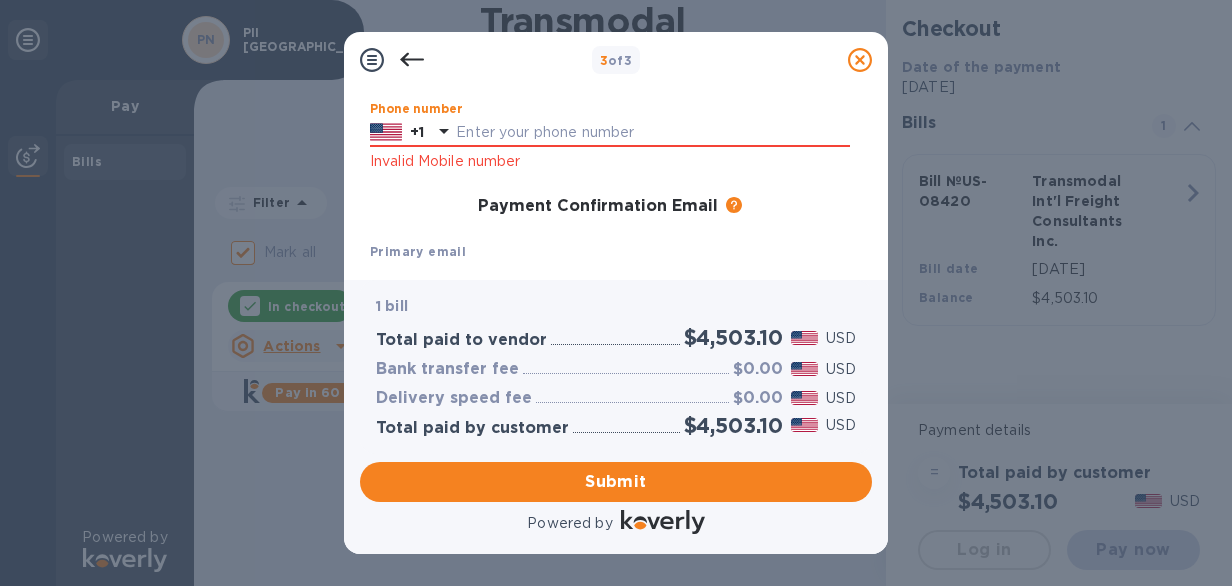 type on "7182888748" 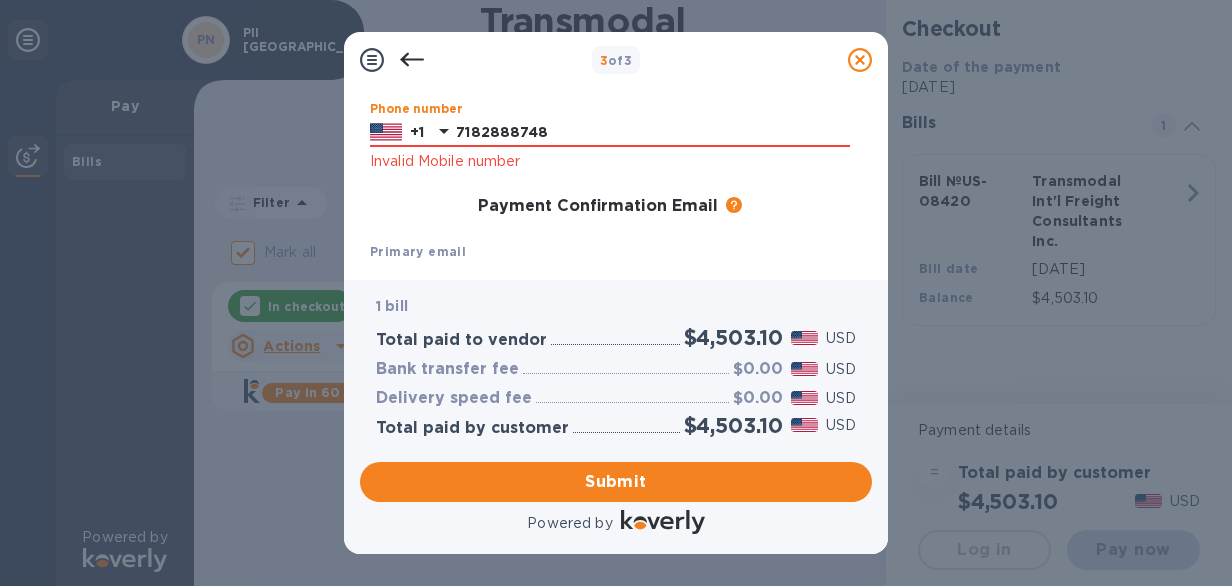type on "[PERSON_NAME]" 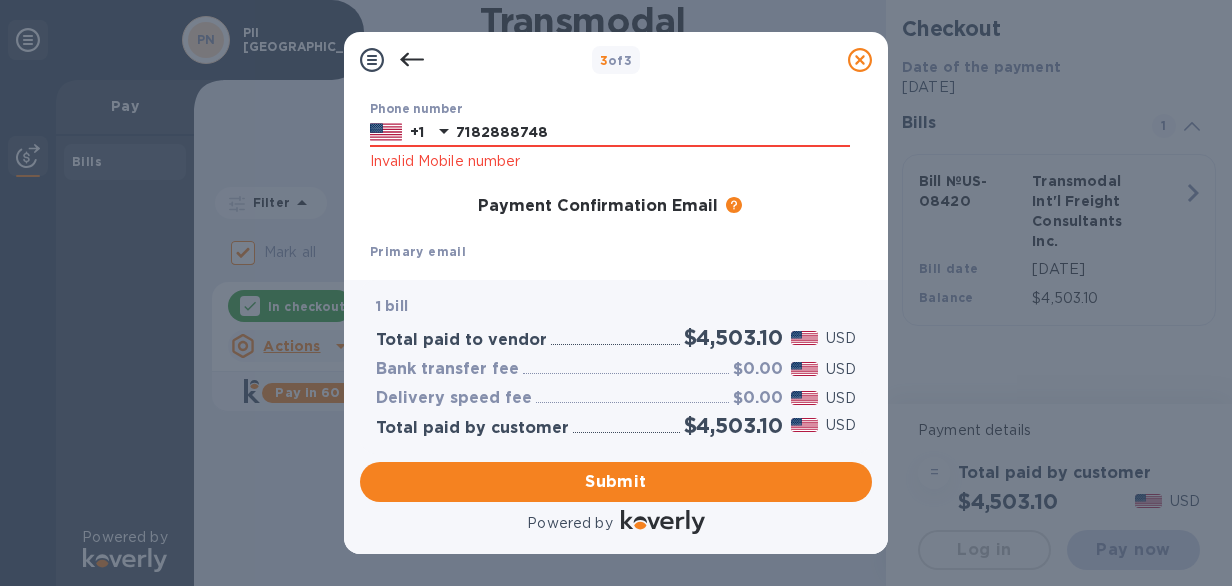 click on "Primary email [PERSON_NAME][EMAIL_ADDRESS][DOMAIN_NAME] Email is required" at bounding box center [610, 279] 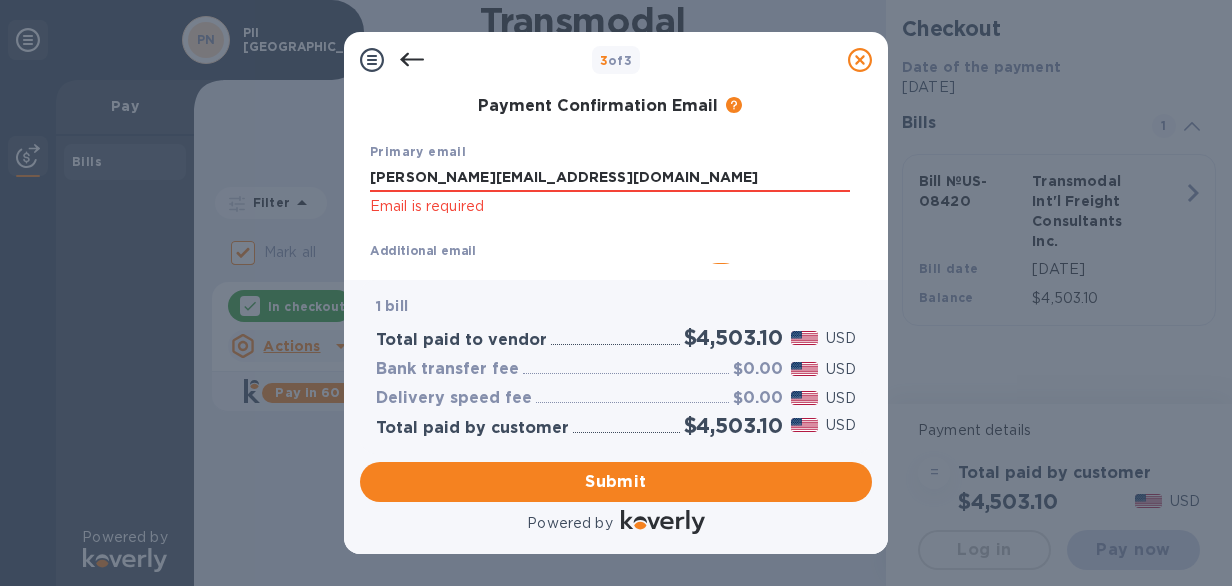 click on "Email is required" 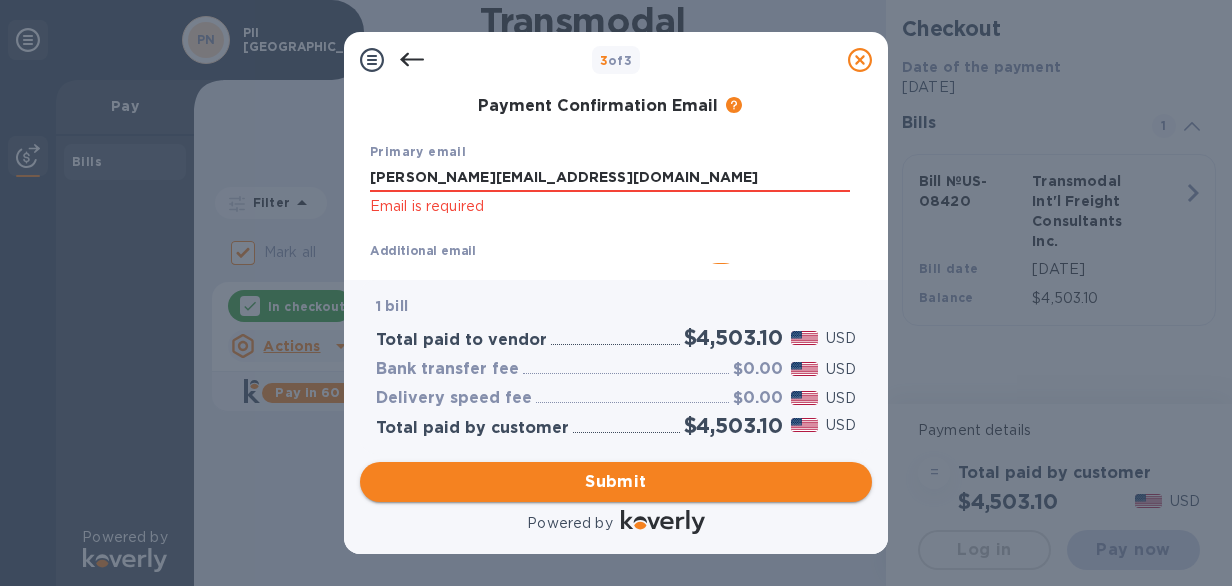 click on "Submit" at bounding box center [616, 482] 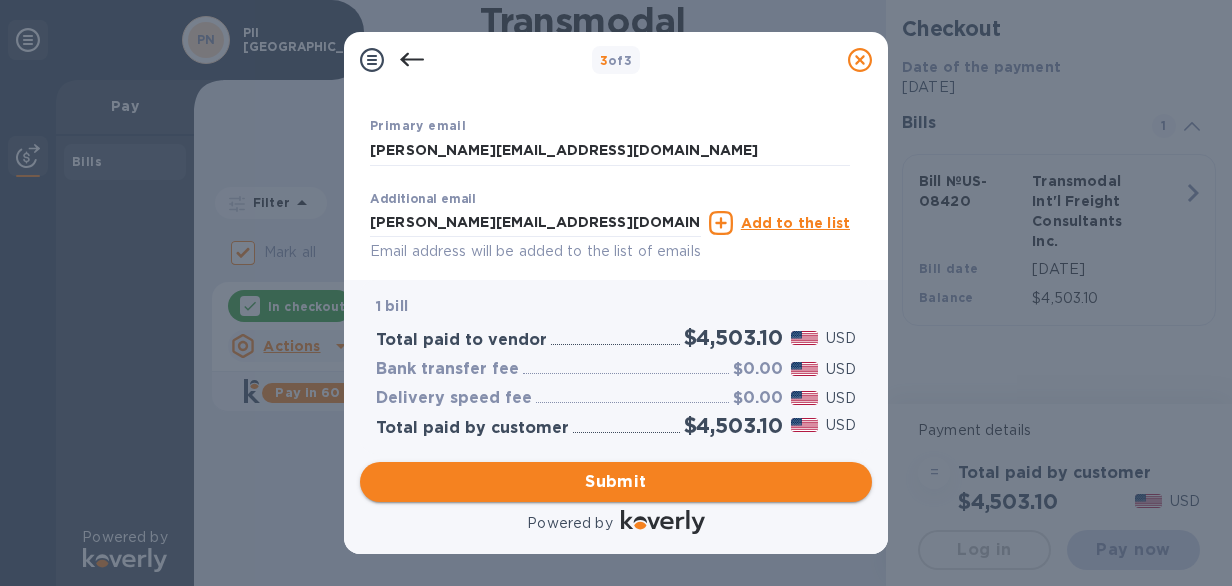 scroll, scrollTop: 374, scrollLeft: 0, axis: vertical 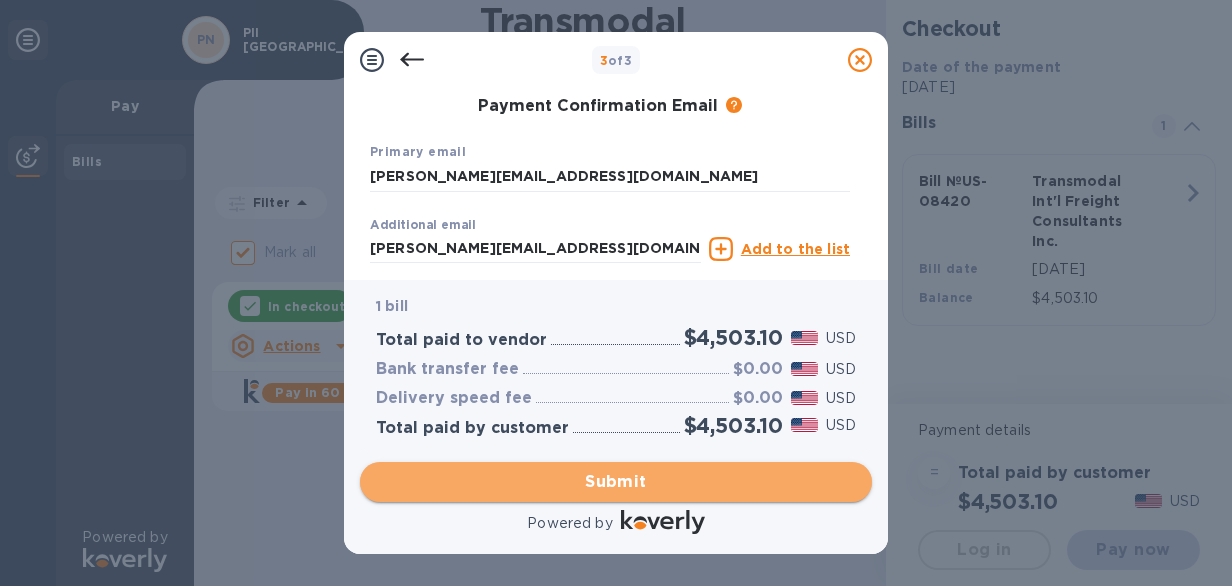 click on "Submit" at bounding box center [616, 482] 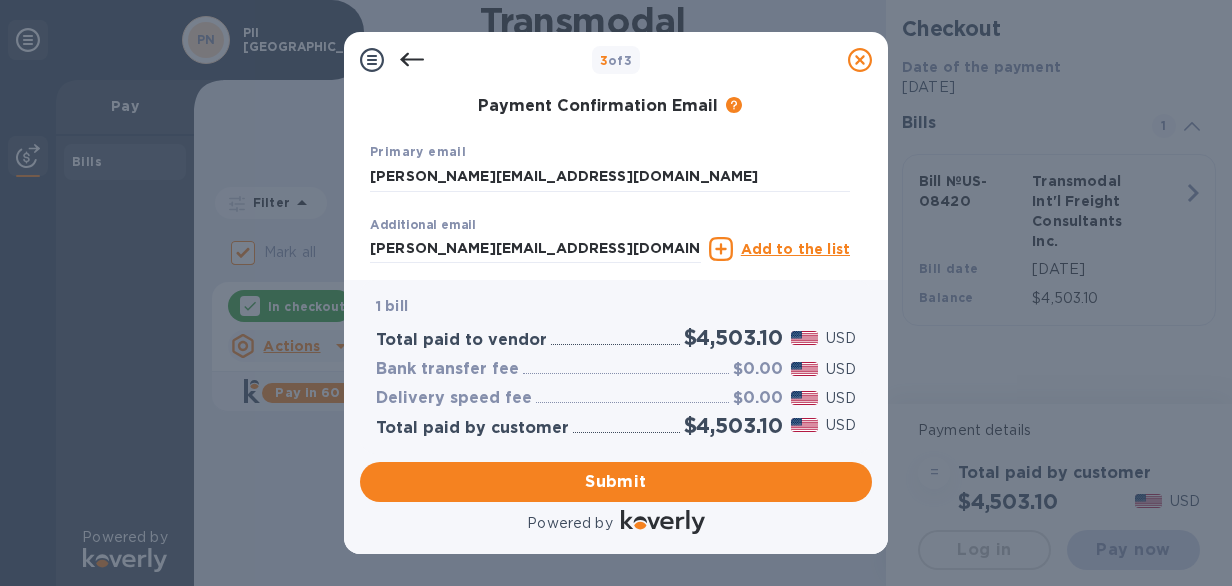 click on "Add to the list" at bounding box center (795, 249) 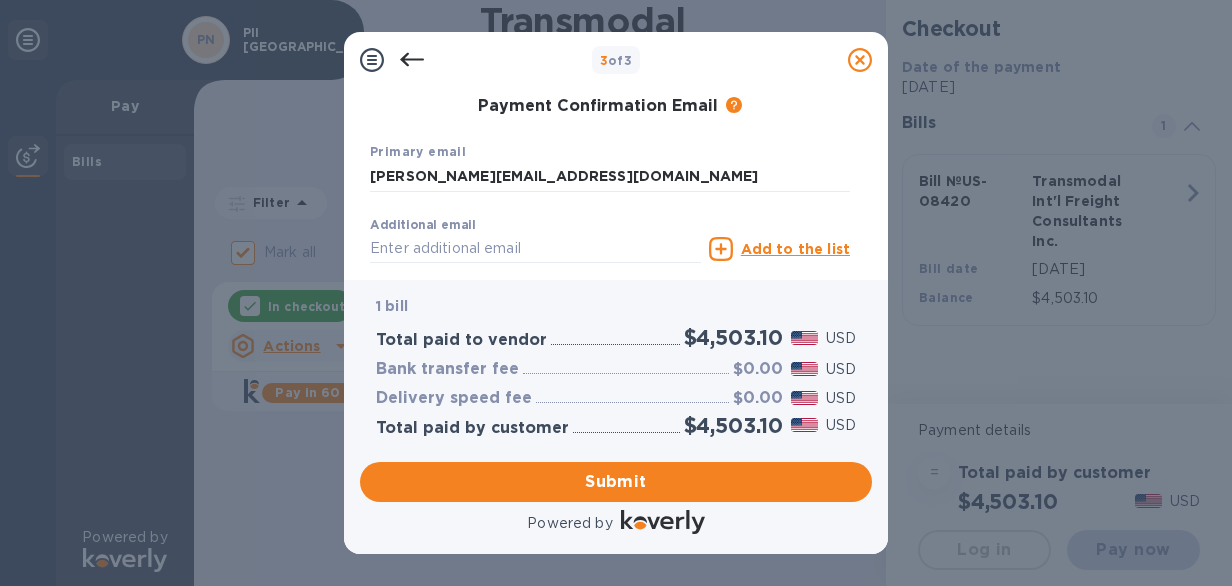 click 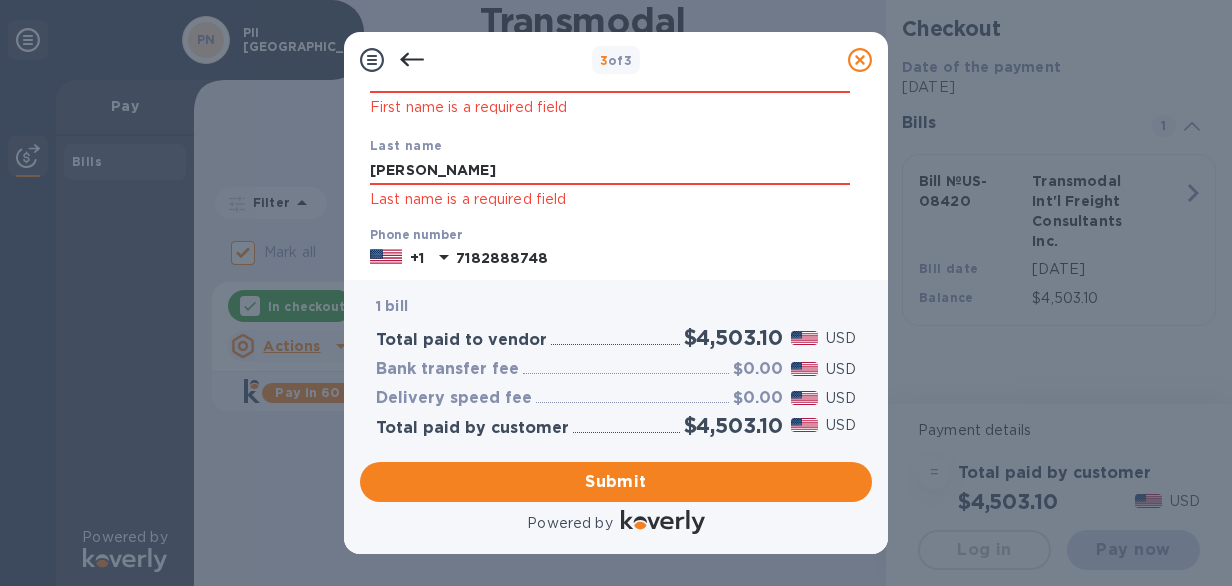 scroll, scrollTop: 509, scrollLeft: 0, axis: vertical 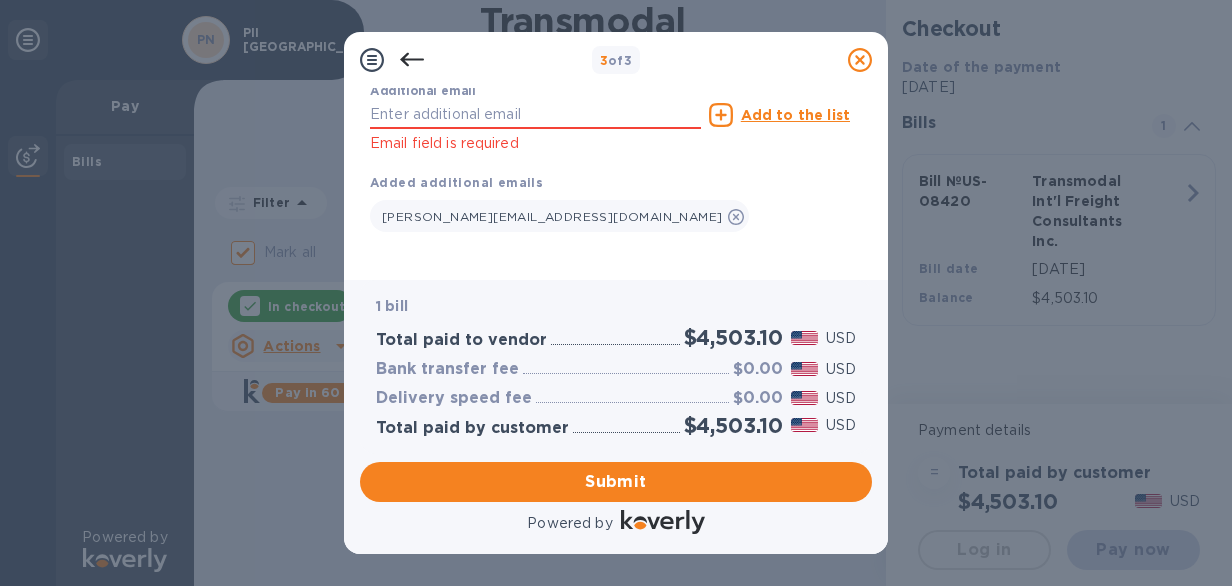 click on "First name [PERSON_NAME] First name is a required field Last name [PERSON_NAME] Last name is a required field Phone number [PHONE_NUMBER] Payment Confirmation Email The added email addresses will be used to send the payment confirmation. Primary email [PERSON_NAME][EMAIL_ADDRESS][DOMAIN_NAME] Additional email Email field is required Add to the list Added additional emails [PERSON_NAME][EMAIL_ADDRESS][DOMAIN_NAME] Submit" at bounding box center (610, -14) 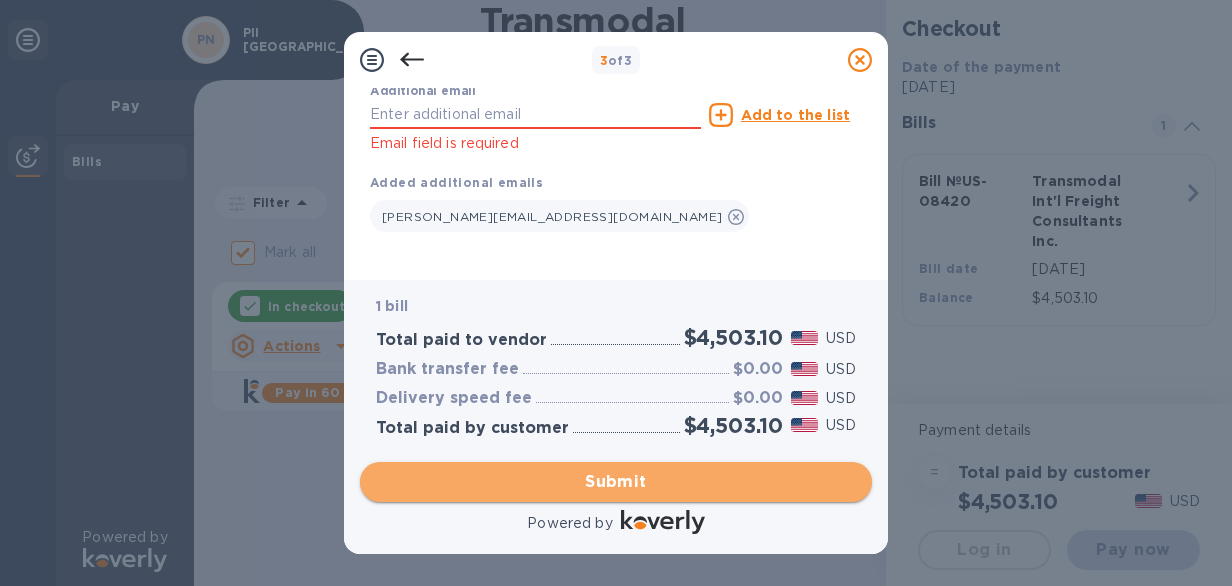 click on "Submit" at bounding box center (616, 482) 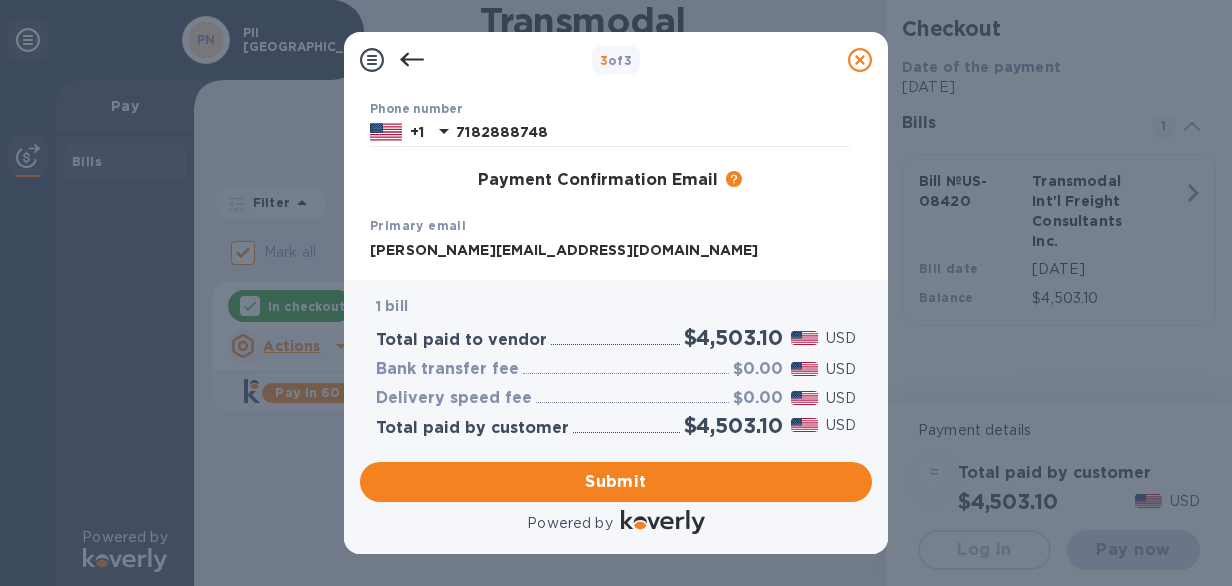 scroll, scrollTop: 400, scrollLeft: 0, axis: vertical 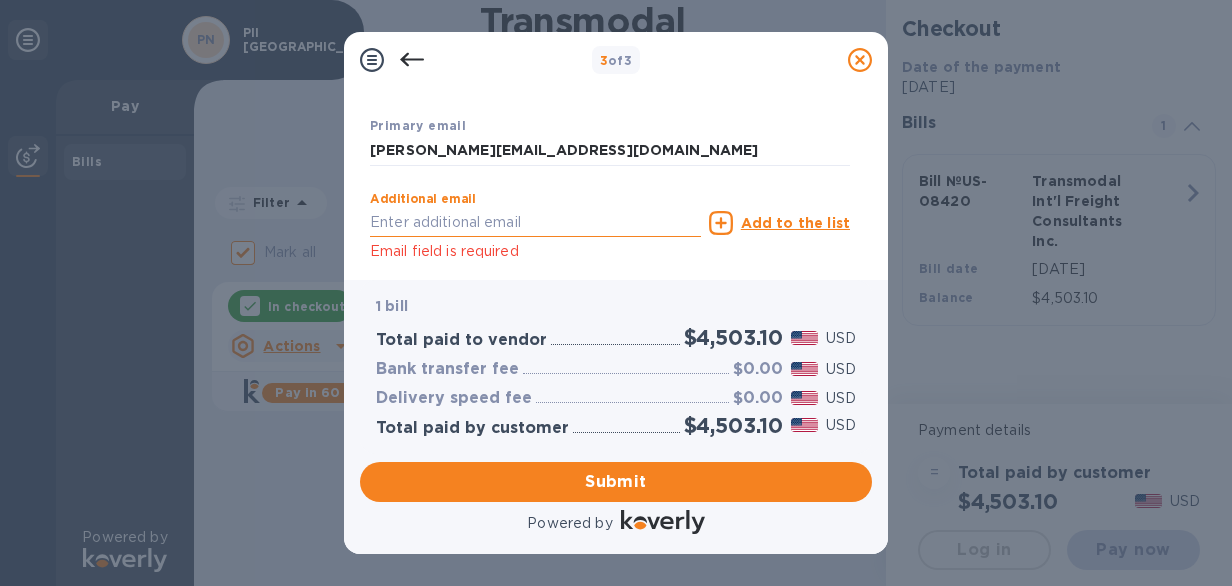click at bounding box center (535, 223) 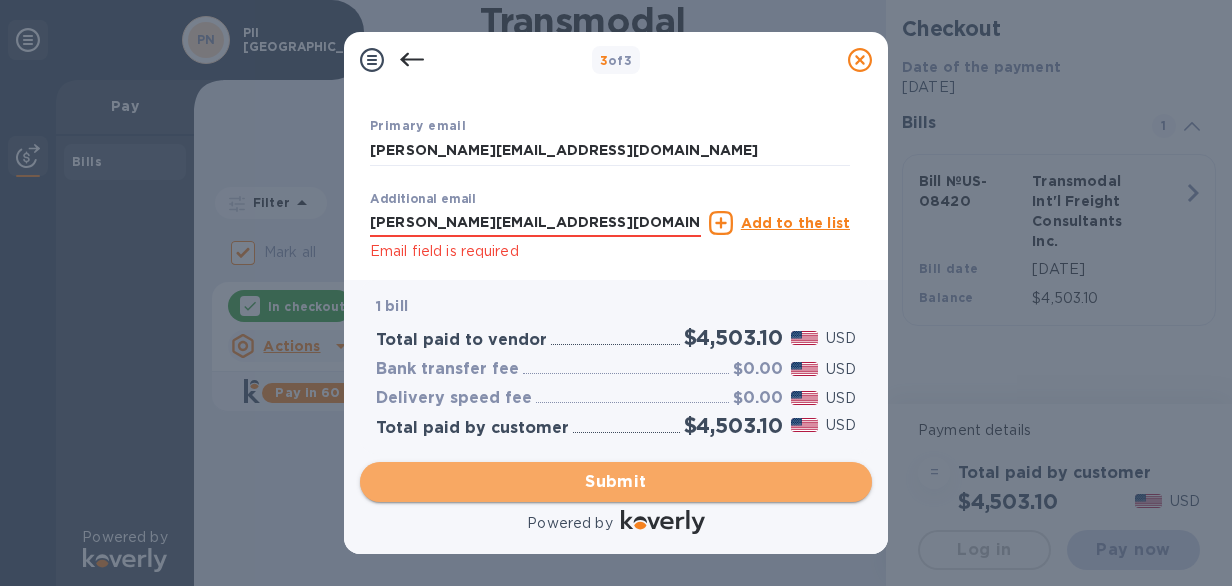 click on "Submit" at bounding box center (616, 482) 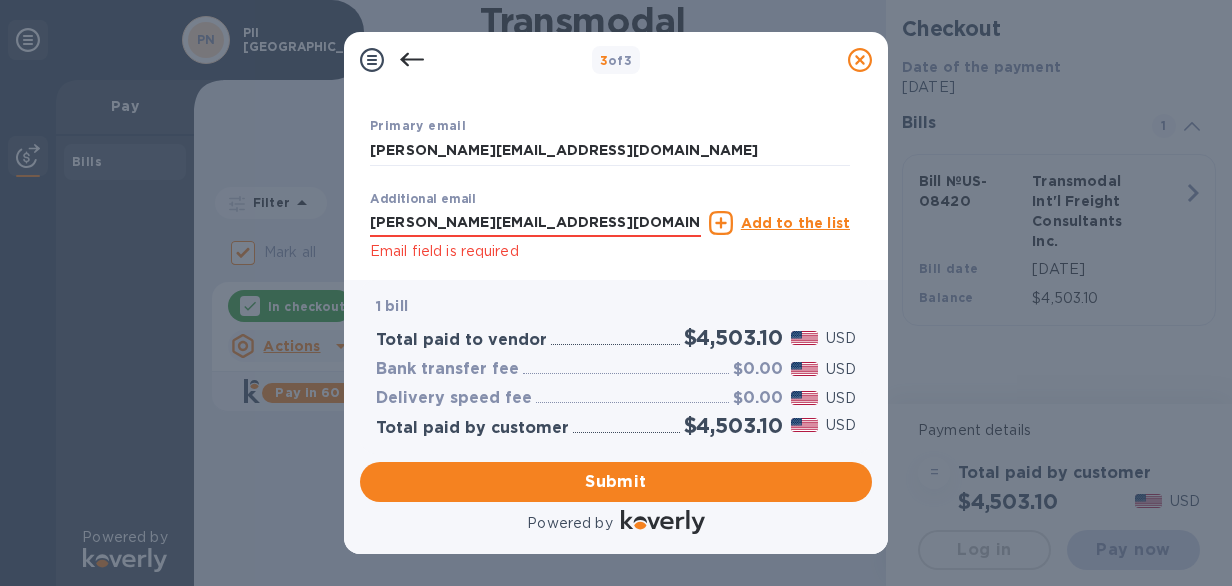 click on "Email field is required" at bounding box center (535, 251) 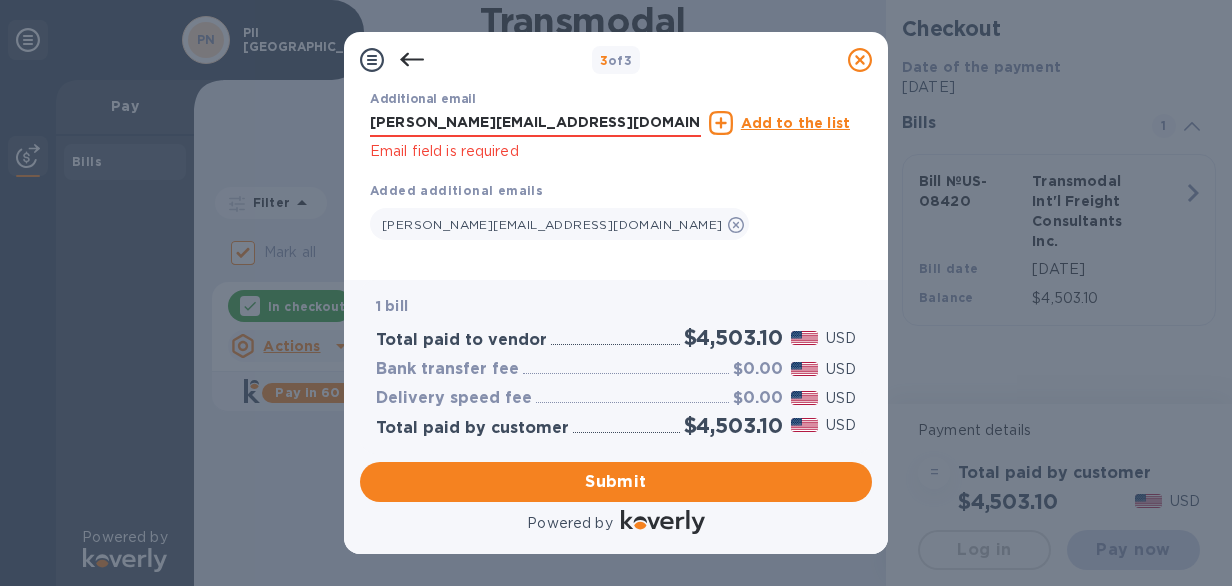 click on "First name [PERSON_NAME] First name is a required field Last name [PERSON_NAME] Last name is a required field Phone number [PHONE_NUMBER] Payment Confirmation Email The added email addresses will be used to send the payment confirmation. Primary email [PERSON_NAME][EMAIL_ADDRESS][DOMAIN_NAME] Additional email [PERSON_NAME][EMAIL_ADDRESS][DOMAIN_NAME] Email field is required Add to the list Added additional emails [PERSON_NAME][EMAIL_ADDRESS][DOMAIN_NAME] Submit" at bounding box center [610, -6] 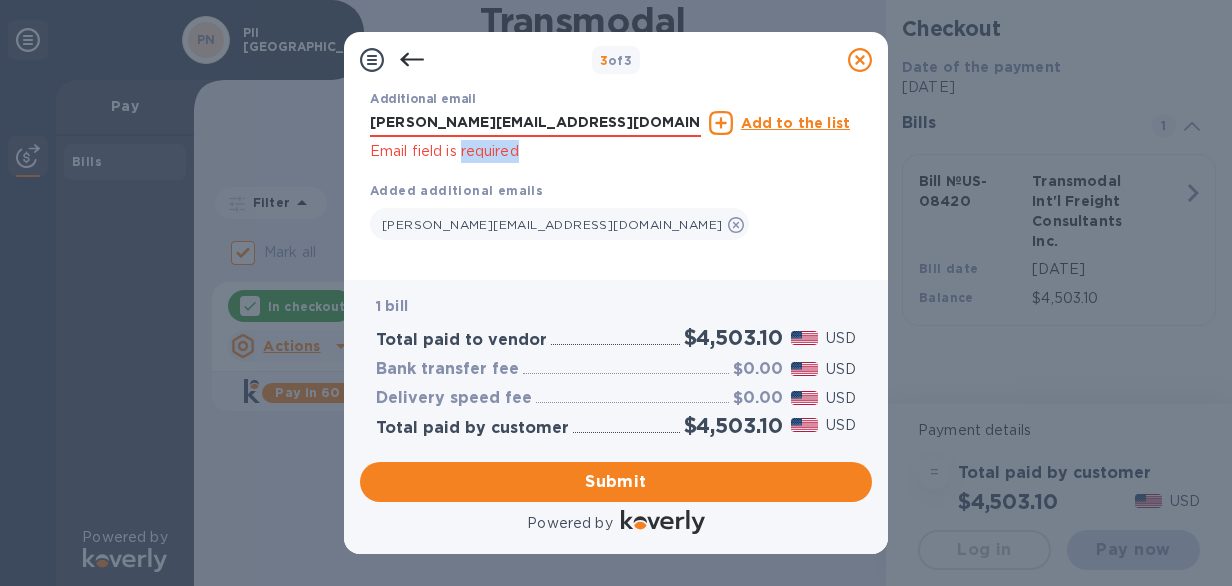 click on "Email field is required" at bounding box center (535, 151) 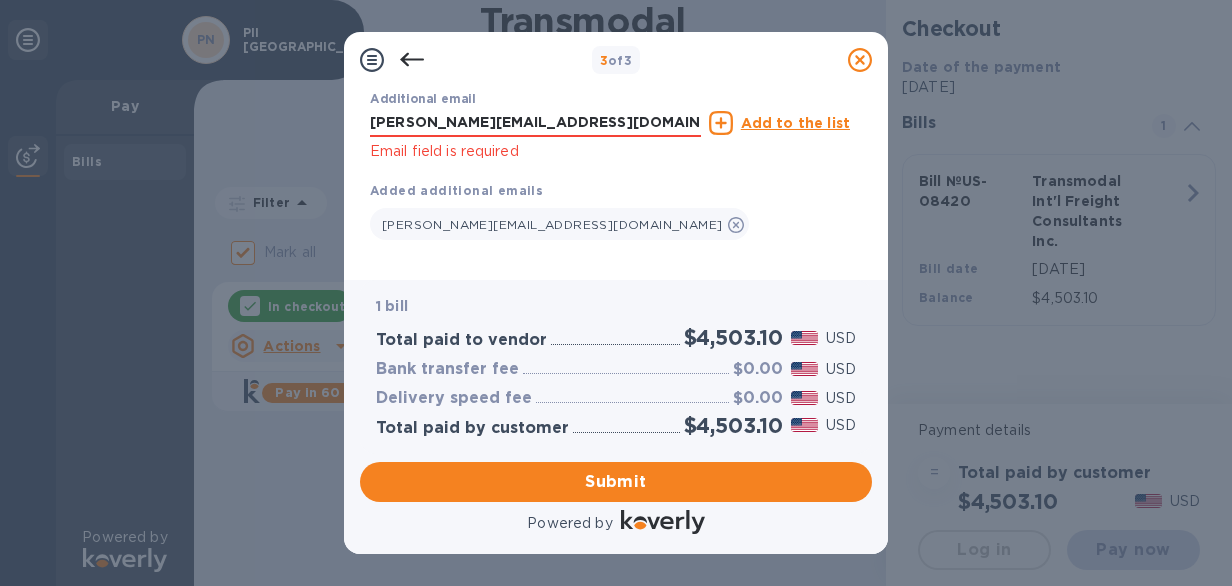 drag, startPoint x: 512, startPoint y: 148, endPoint x: 548, endPoint y: 171, distance: 42.72002 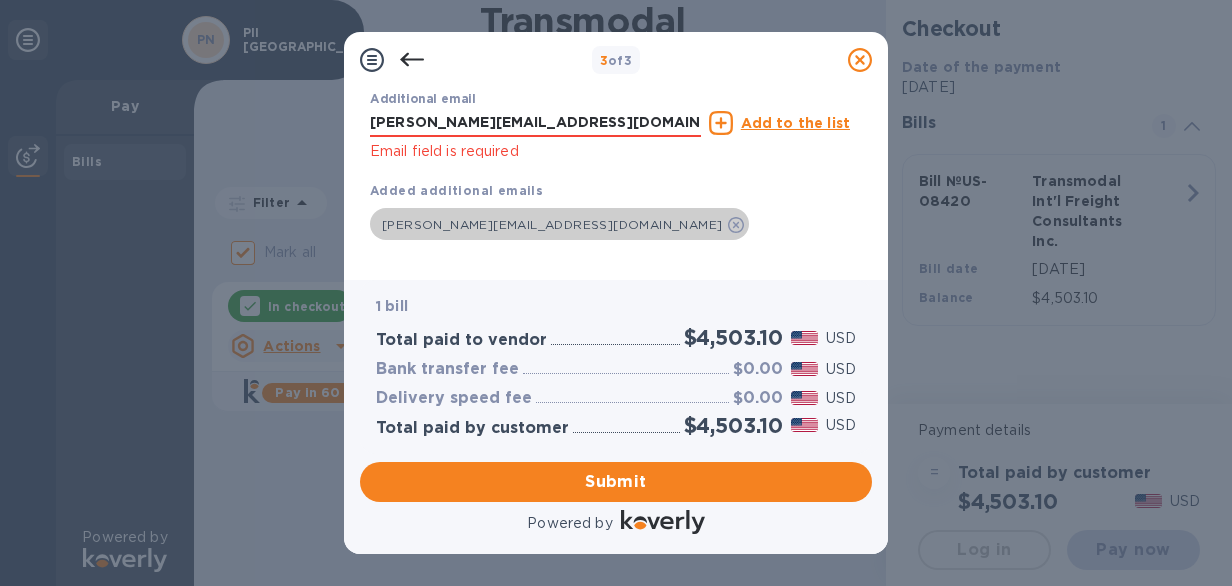 click 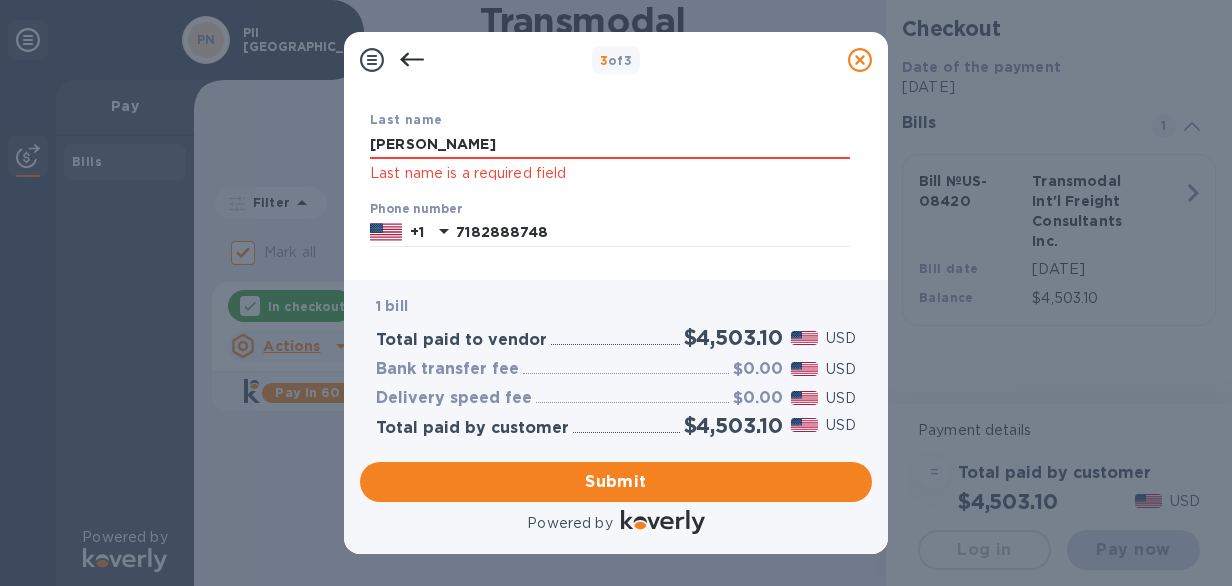 scroll, scrollTop: 400, scrollLeft: 0, axis: vertical 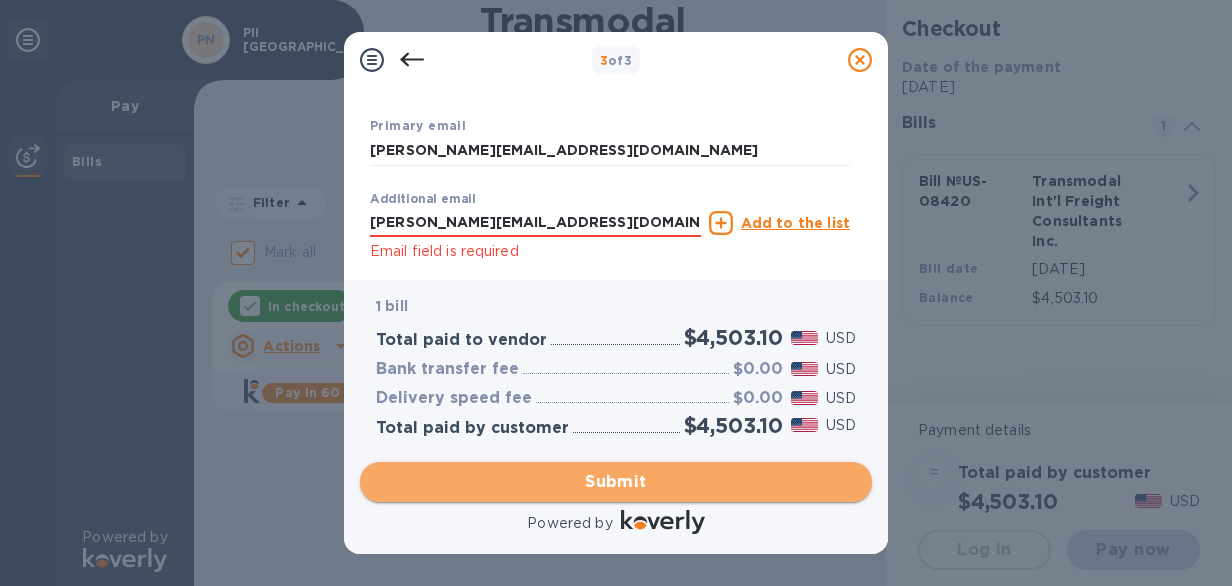 click on "Submit" at bounding box center (616, 482) 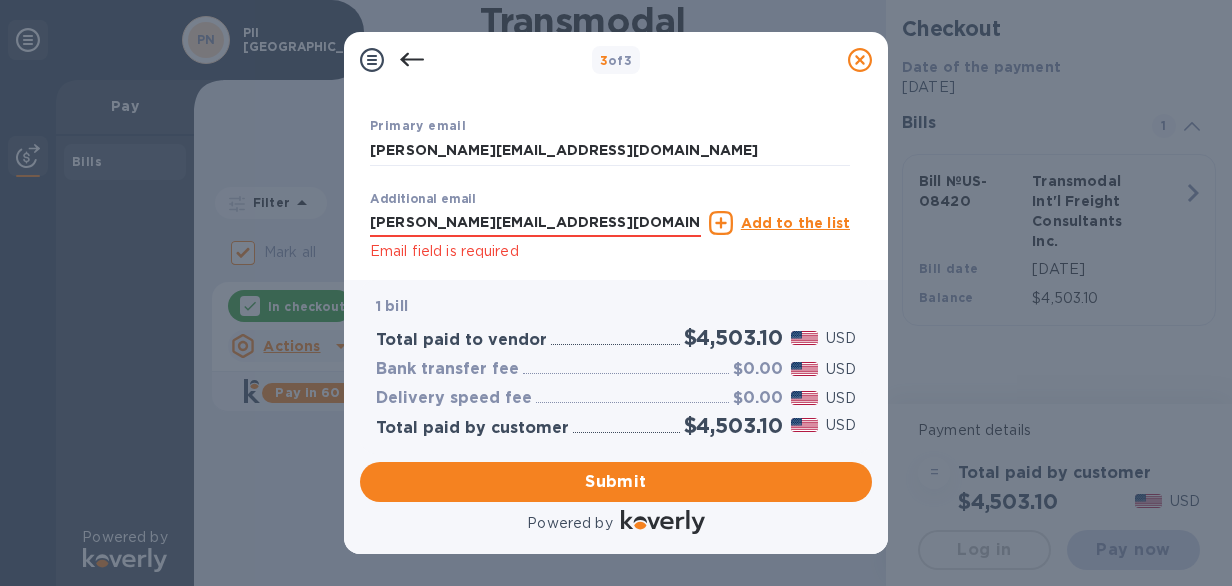 click 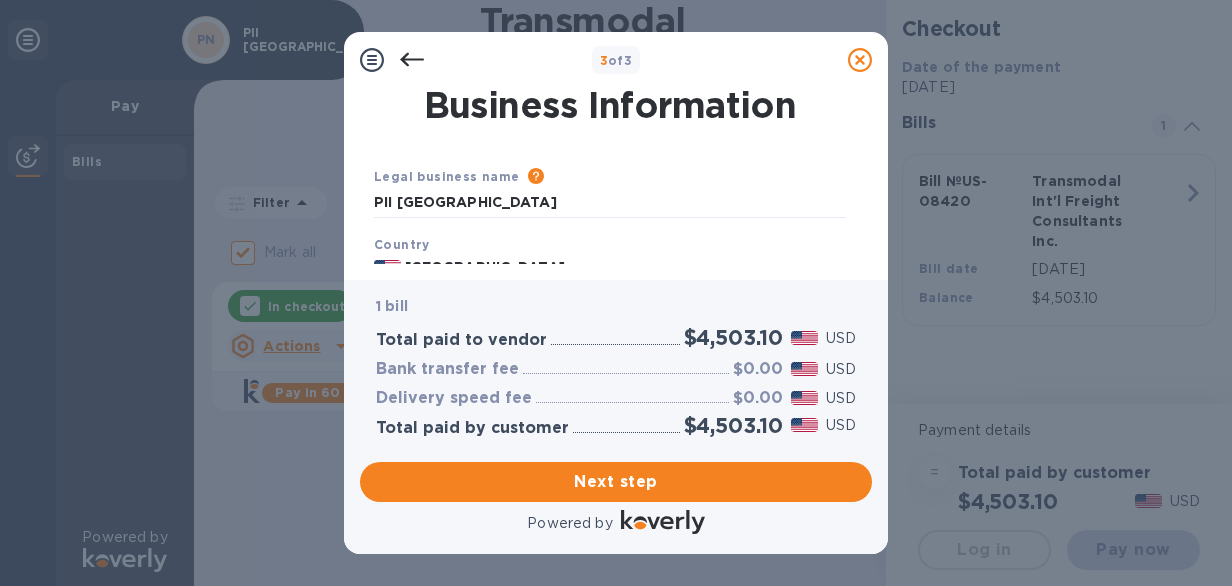 scroll, scrollTop: 100, scrollLeft: 0, axis: vertical 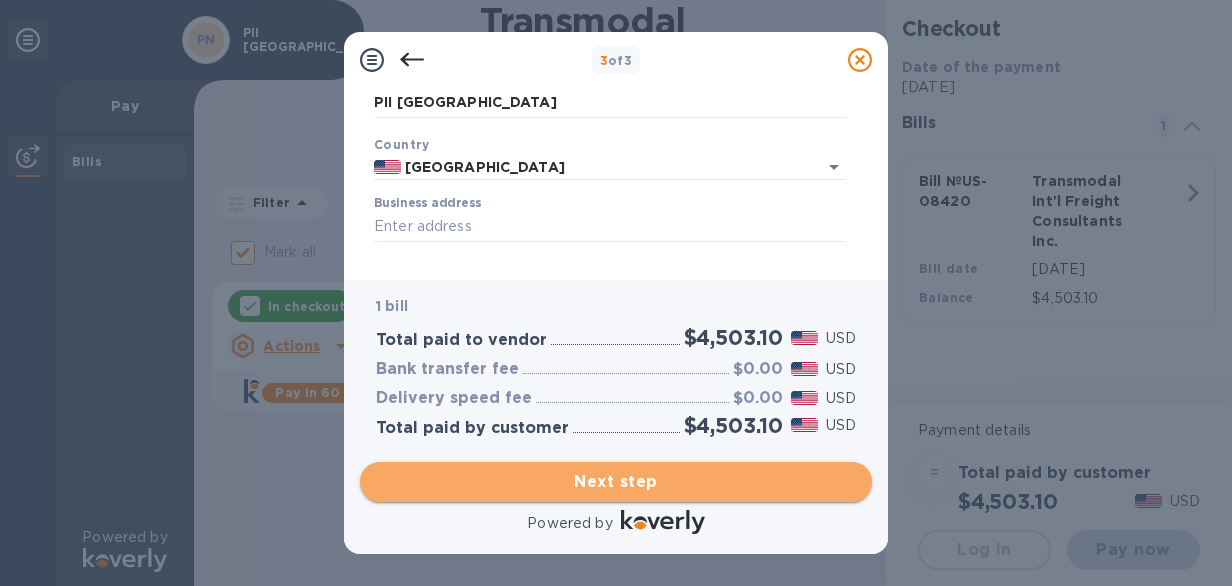 click on "Next step" at bounding box center [616, 482] 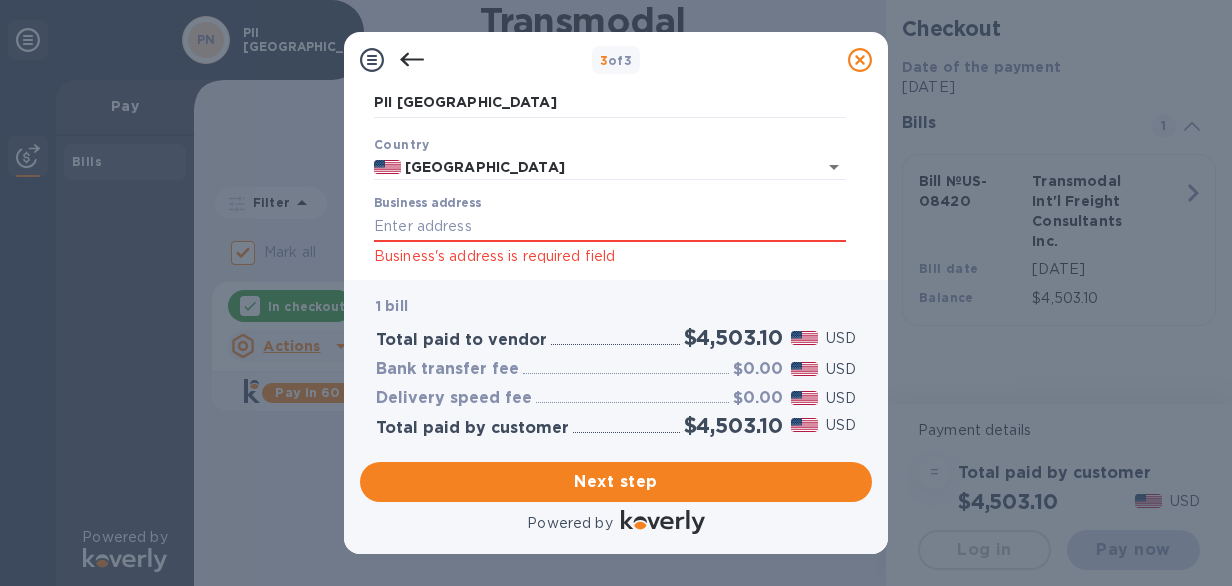 scroll, scrollTop: 0, scrollLeft: 0, axis: both 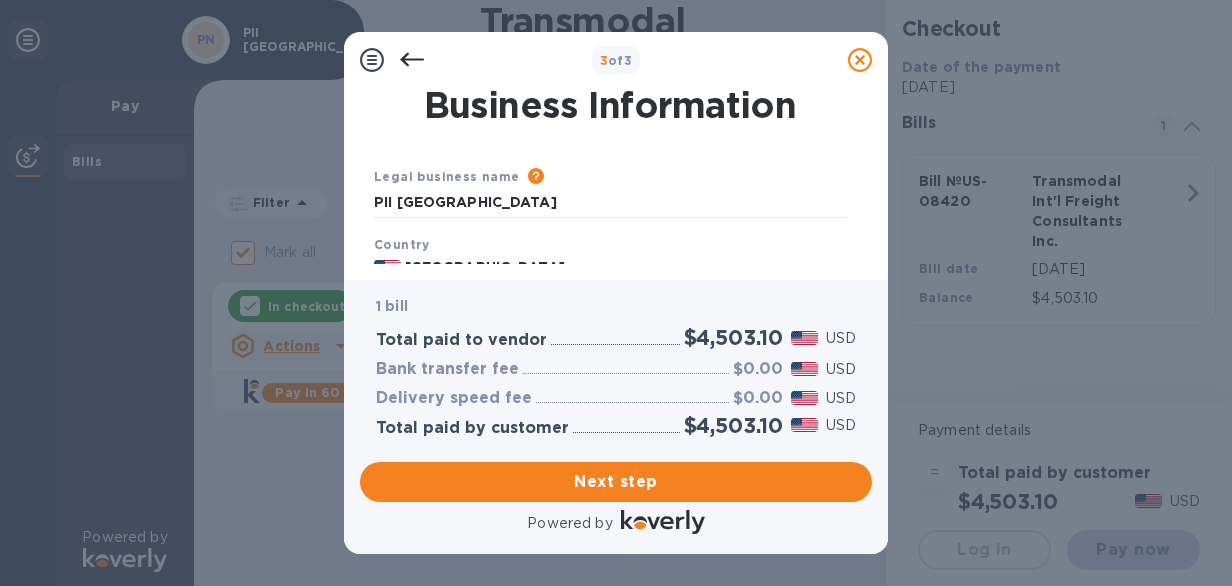 click on "1 bill Total paid to vendor $4,503.10 USD Bank transfer fee $0.00 USD Delivery speed fee $0.00 USD Total paid by customer $4,503.10 USD" at bounding box center (616, 366) 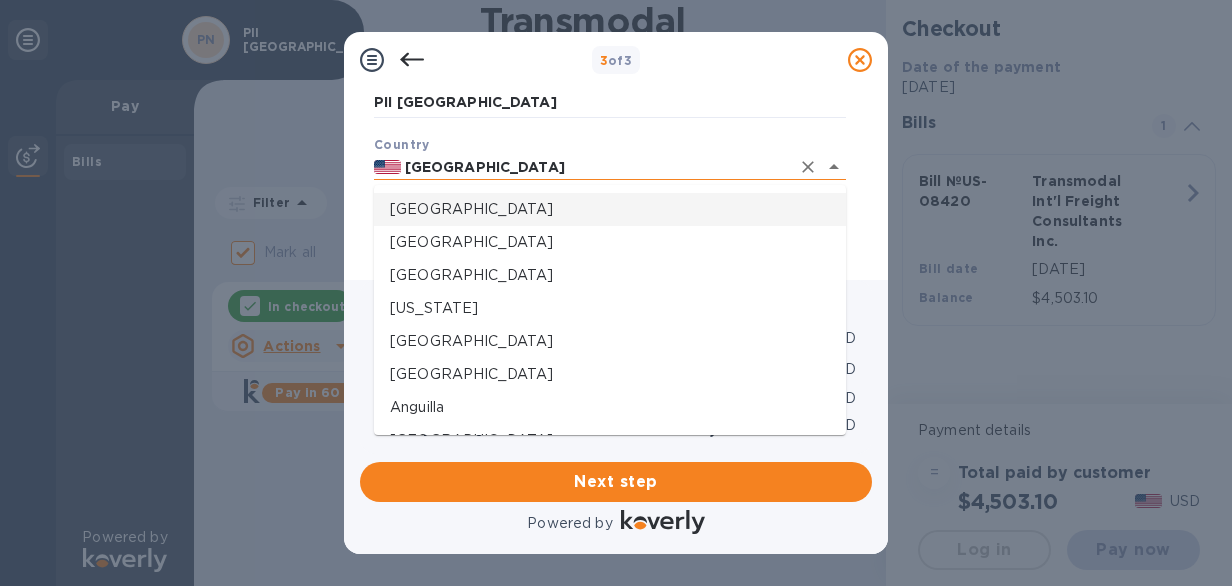 click on "[GEOGRAPHIC_DATA]" at bounding box center [595, 167] 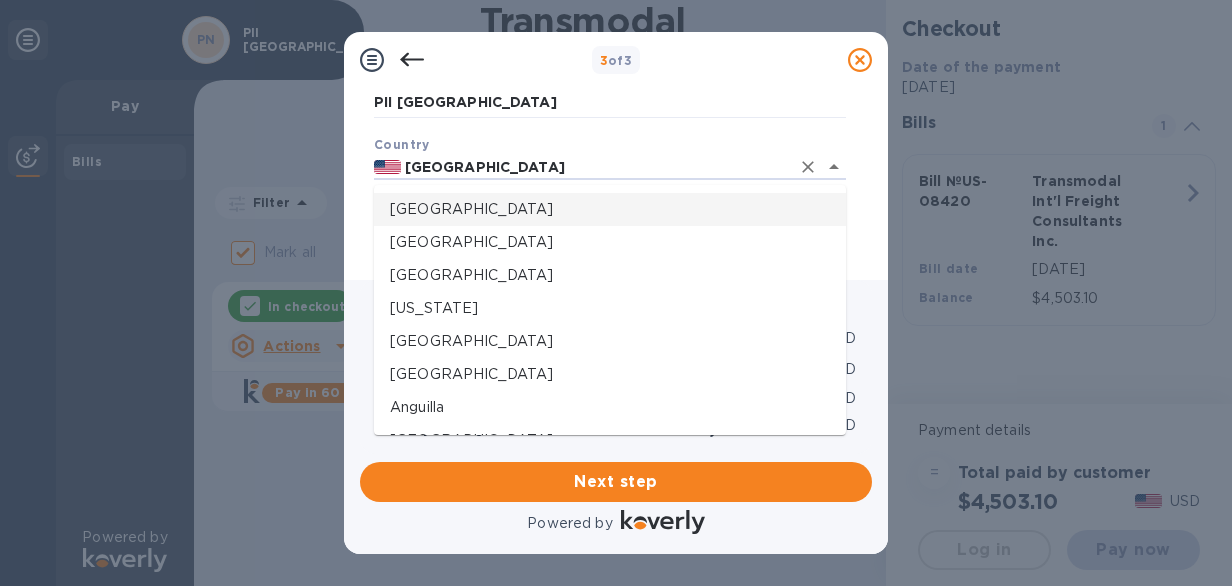 click on "[GEOGRAPHIC_DATA]" at bounding box center (610, 209) 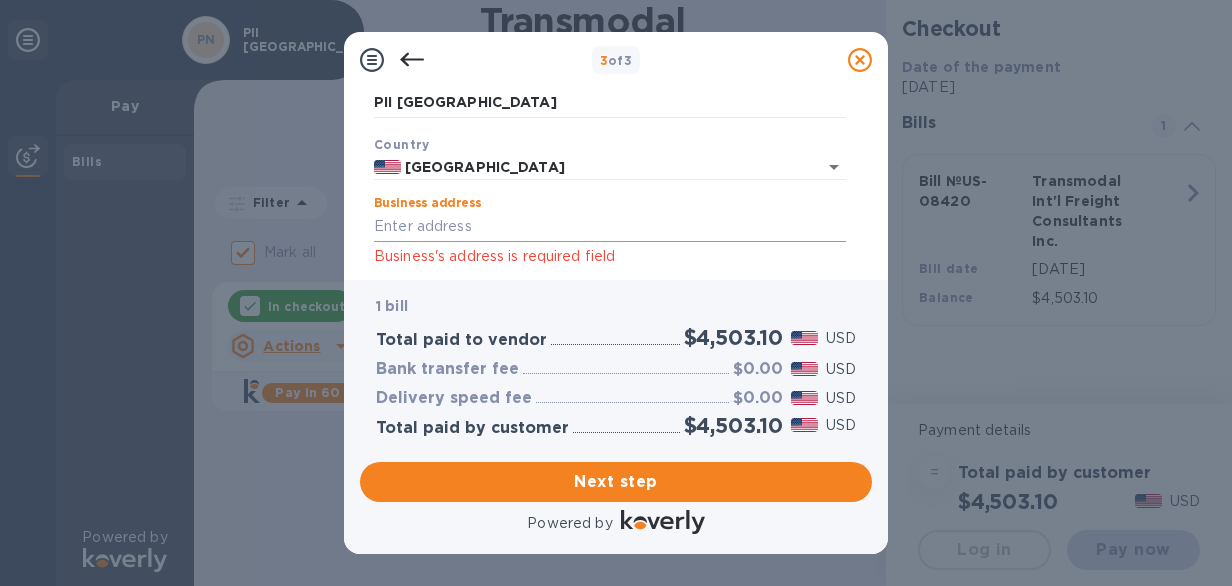 click on "Business address" at bounding box center (610, 227) 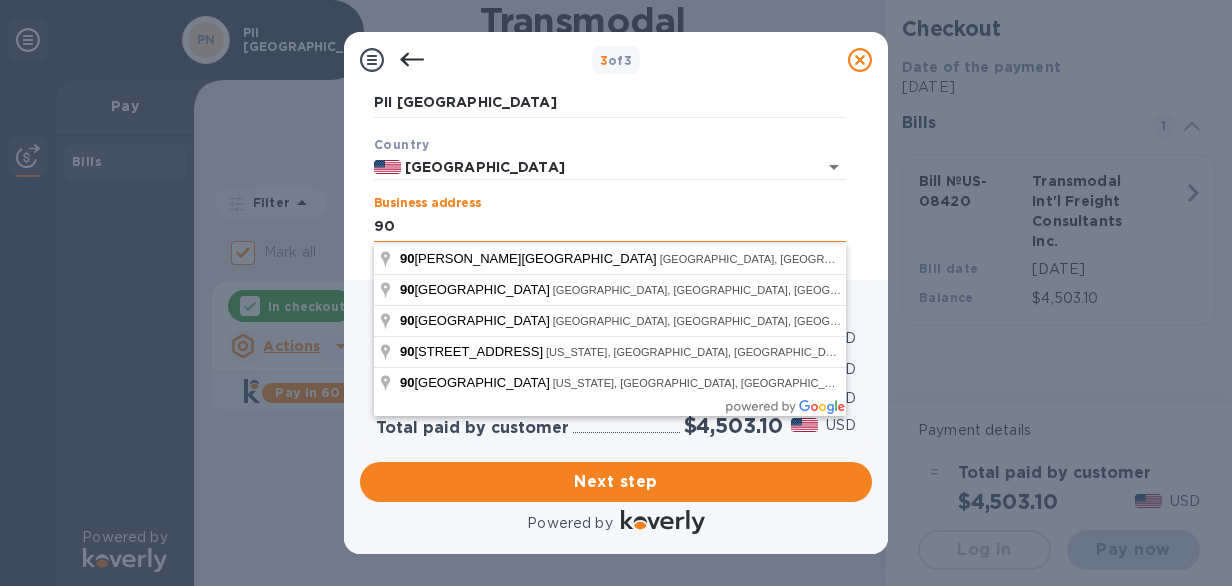 type on "[STREET_ADDRESS]" 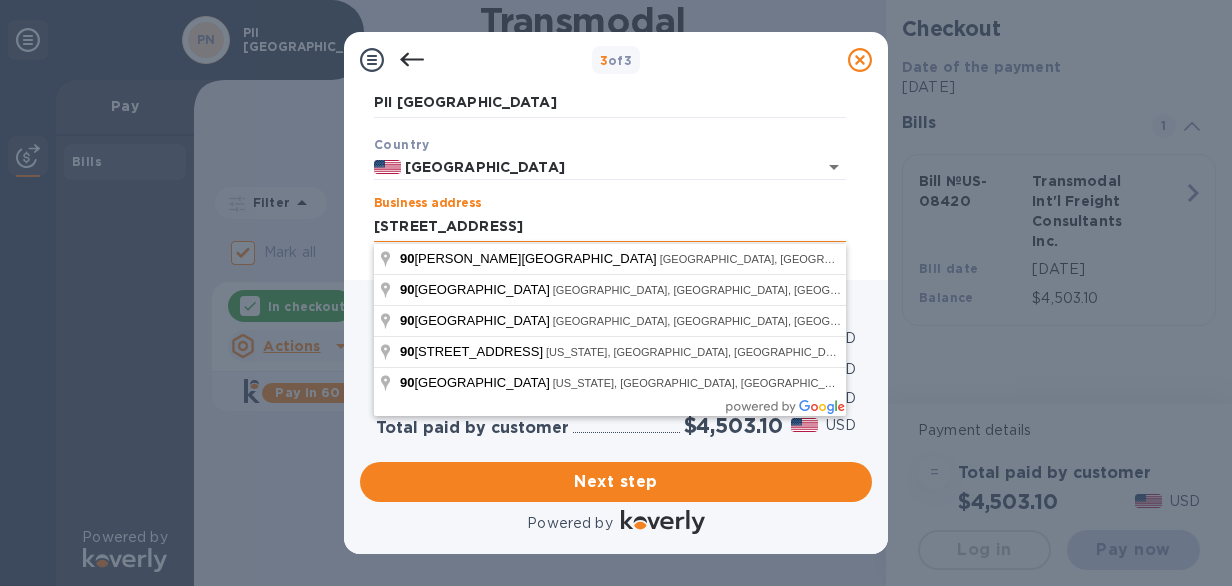 type on "Passaic" 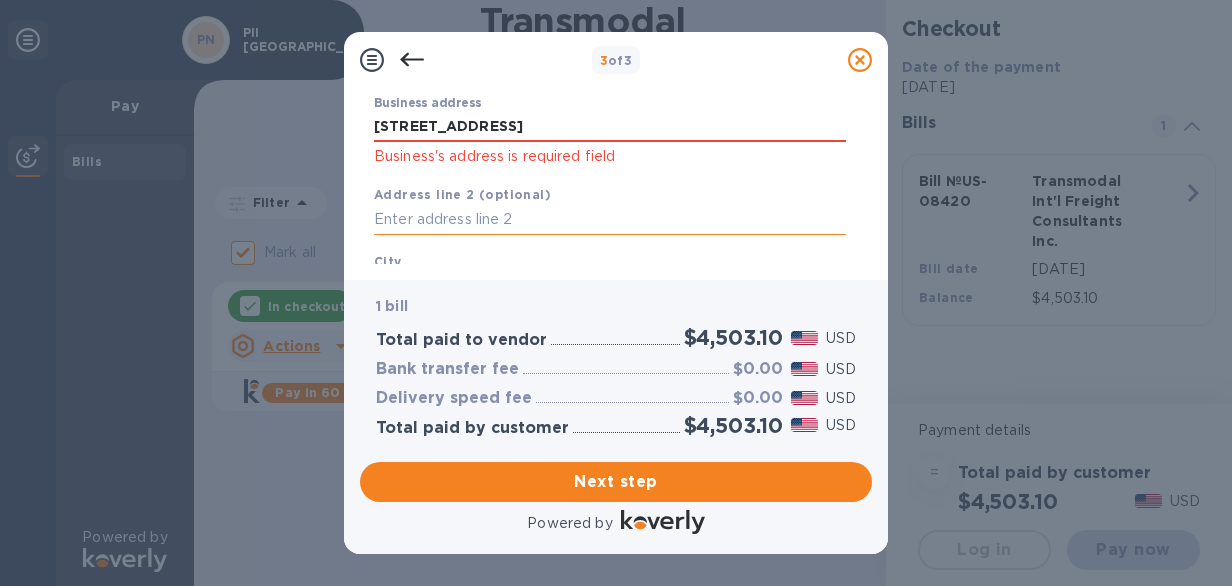 click at bounding box center (610, 220) 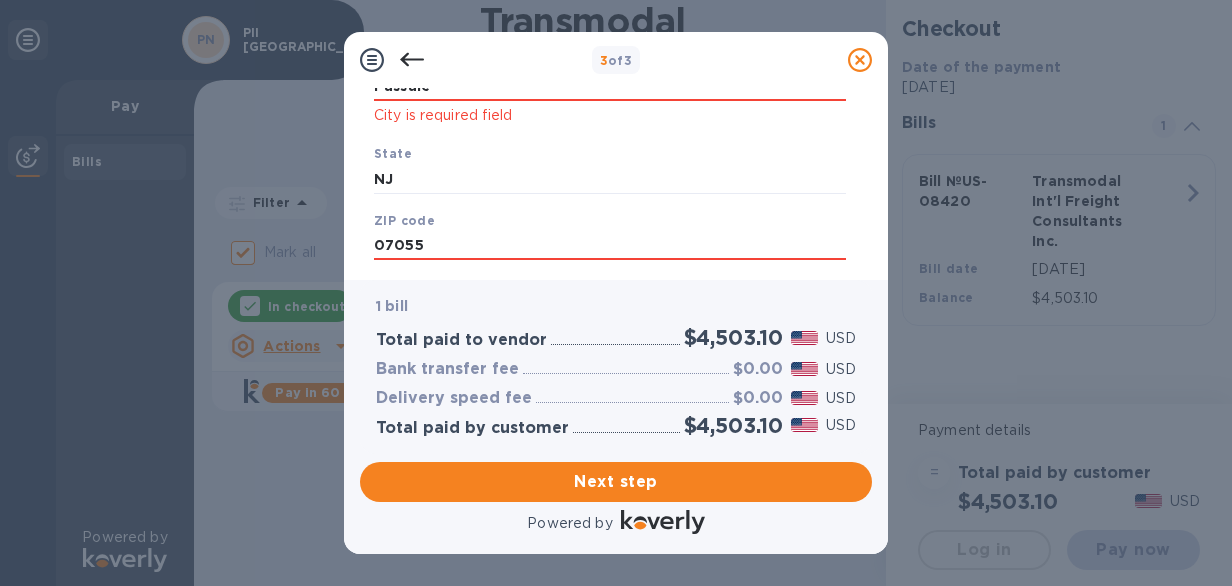 scroll, scrollTop: 472, scrollLeft: 0, axis: vertical 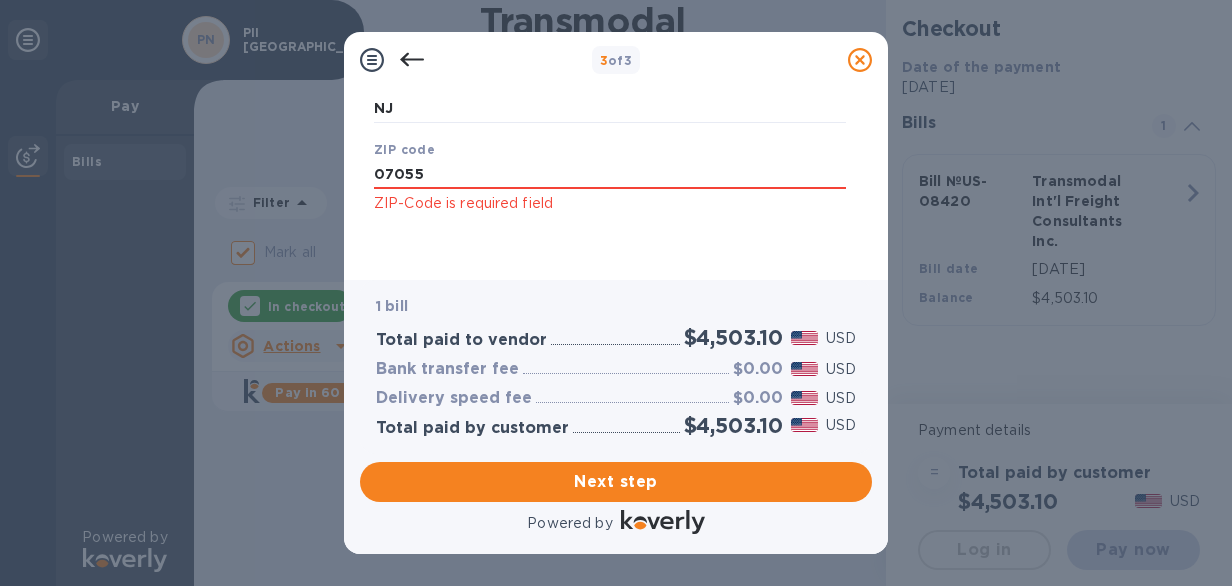 click on "Save" at bounding box center (610, 232) 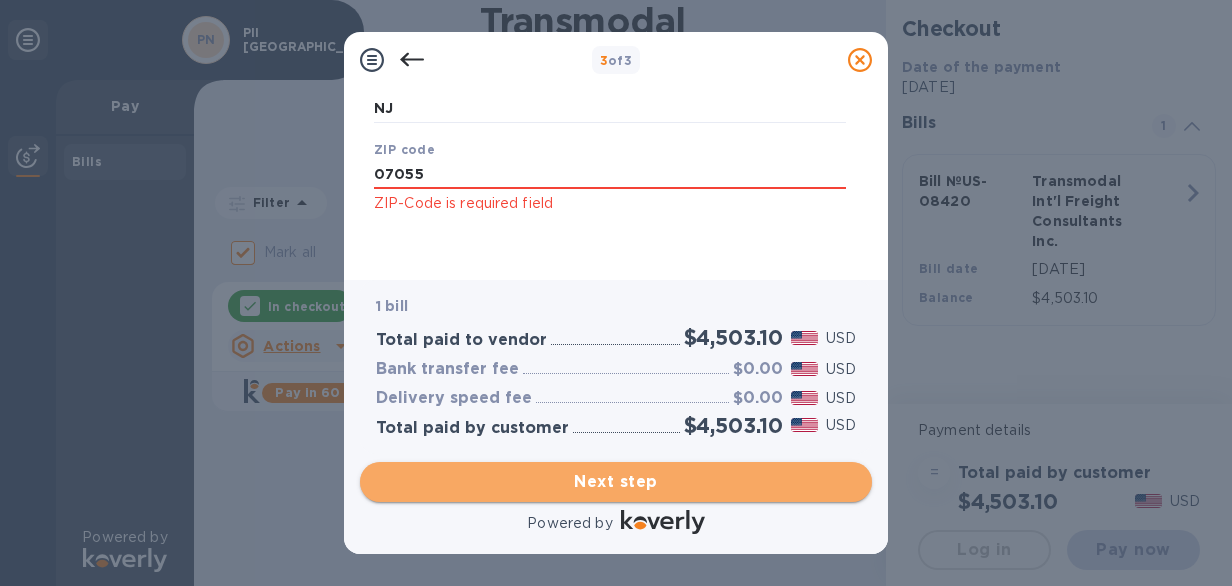 click on "Next step" at bounding box center (616, 482) 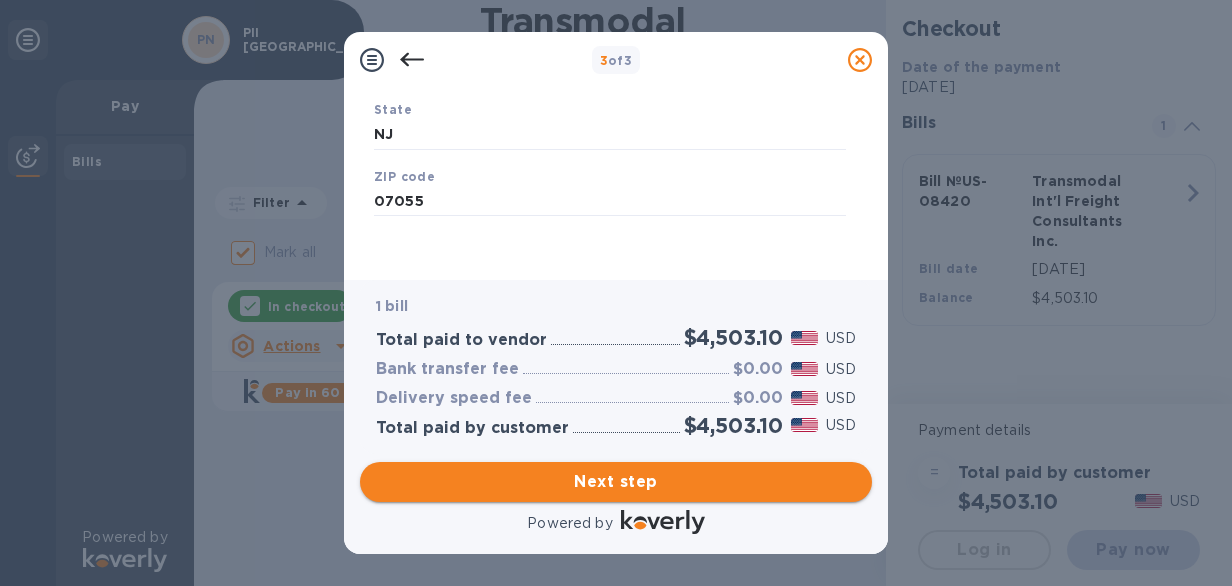 scroll, scrollTop: 419, scrollLeft: 0, axis: vertical 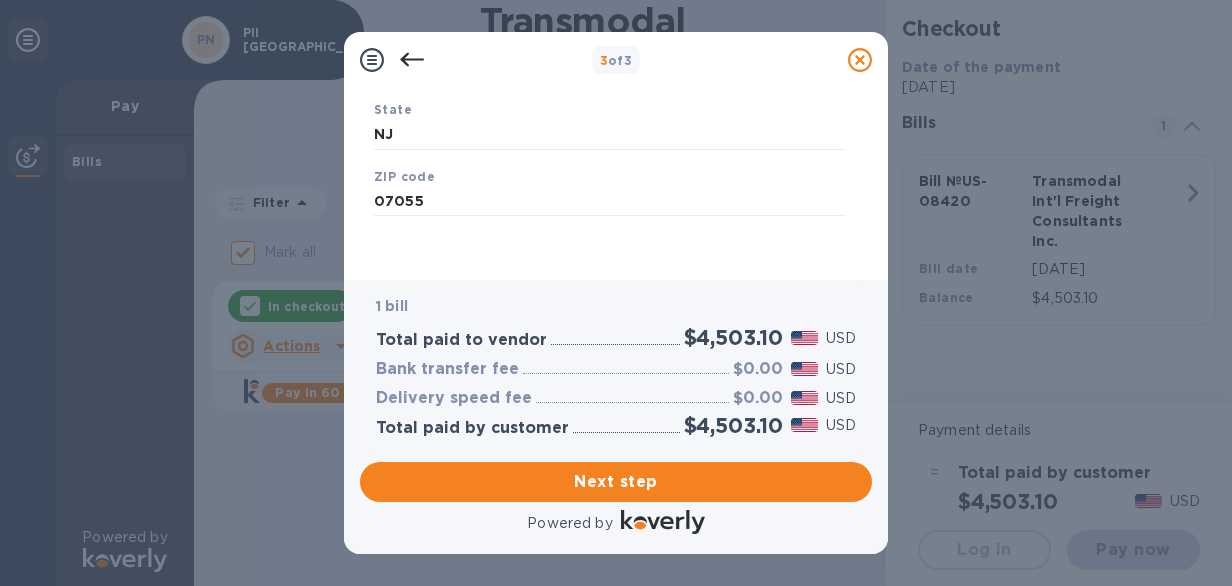 click on "Powered by" at bounding box center [616, 524] 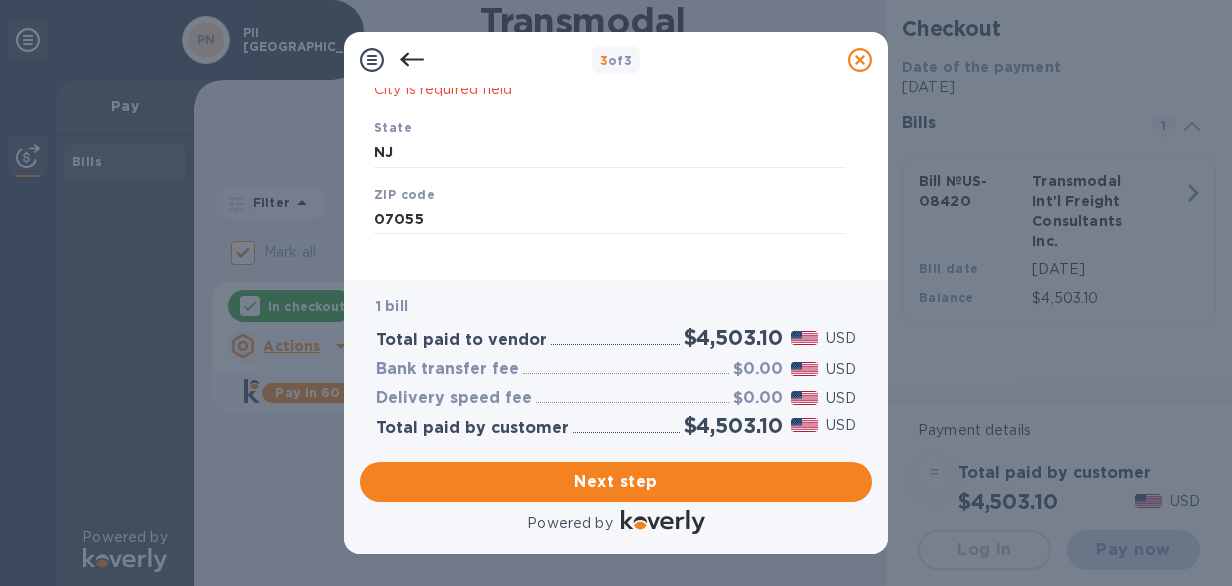 scroll, scrollTop: 419, scrollLeft: 0, axis: vertical 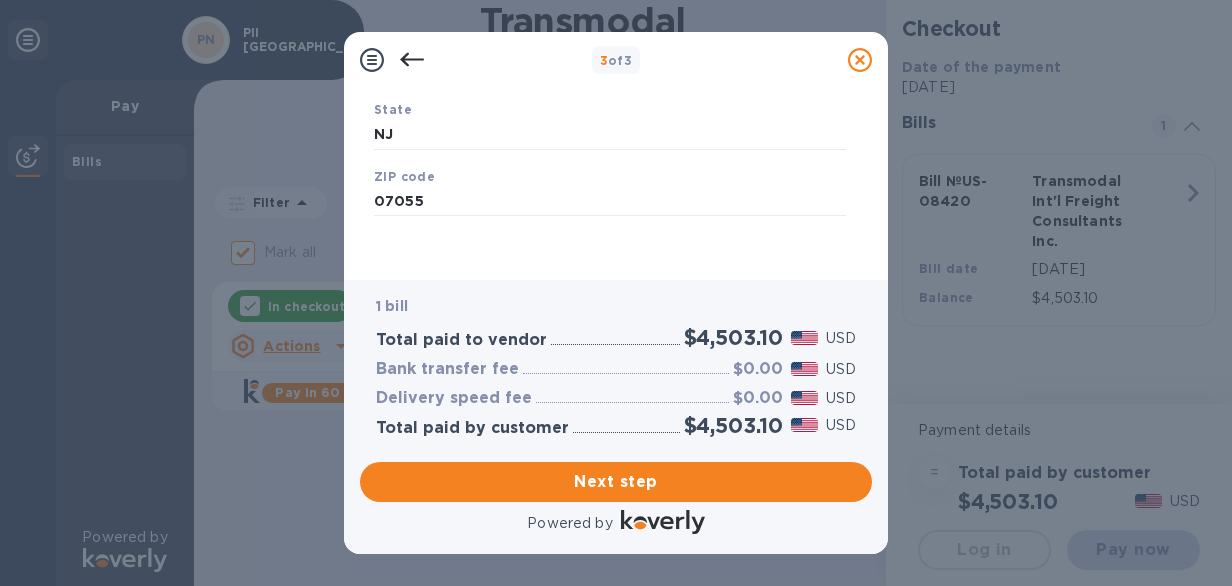 click on "Legal business name Please provide the legal name that appears on your SS-4 form issued by the IRS when the company was formed. [GEOGRAPHIC_DATA] Country [GEOGRAPHIC_DATA] Business address [STREET_ADDRESS] Address line 2 (optional) [GEOGRAPHIC_DATA] is required field State [US_STATE] ZIP code 07055 Save" at bounding box center (610, 6) 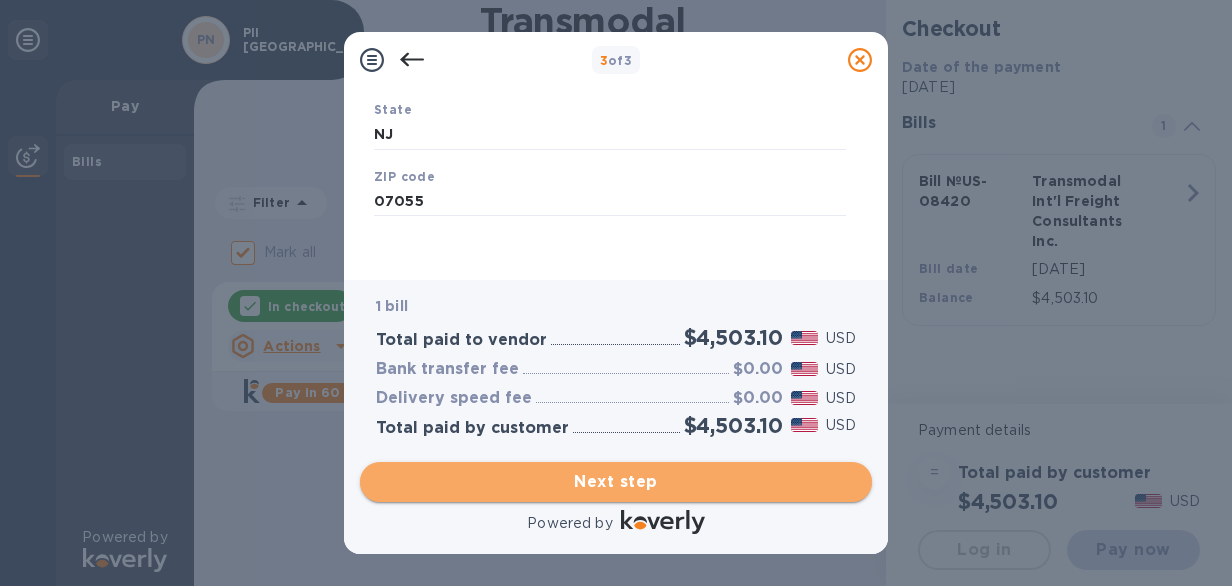 click on "Next step" at bounding box center (616, 482) 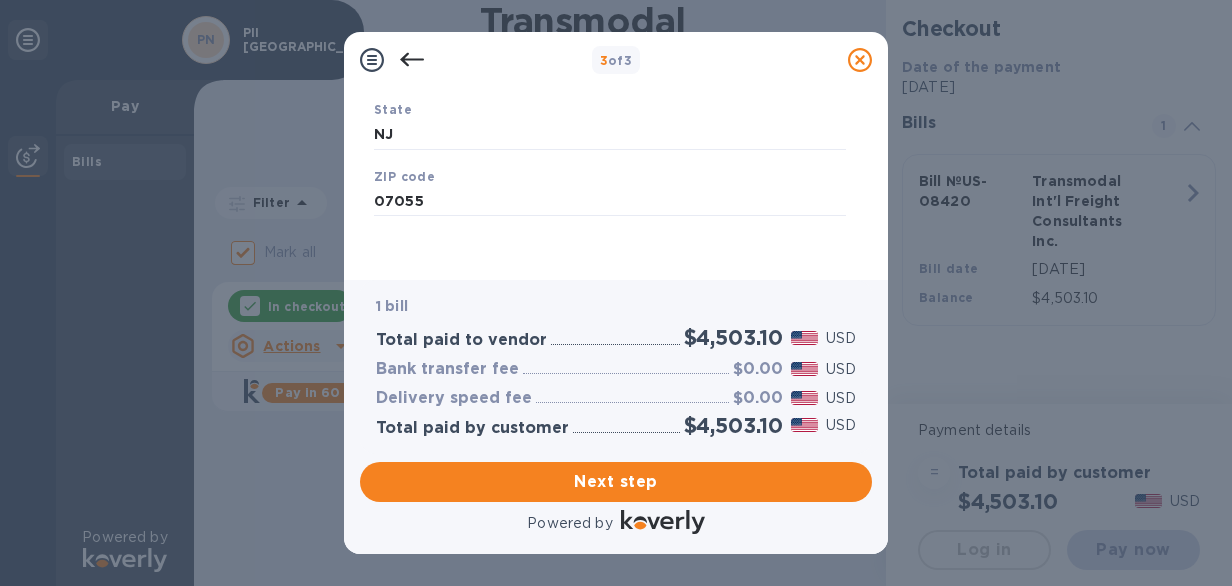 scroll, scrollTop: 0, scrollLeft: 0, axis: both 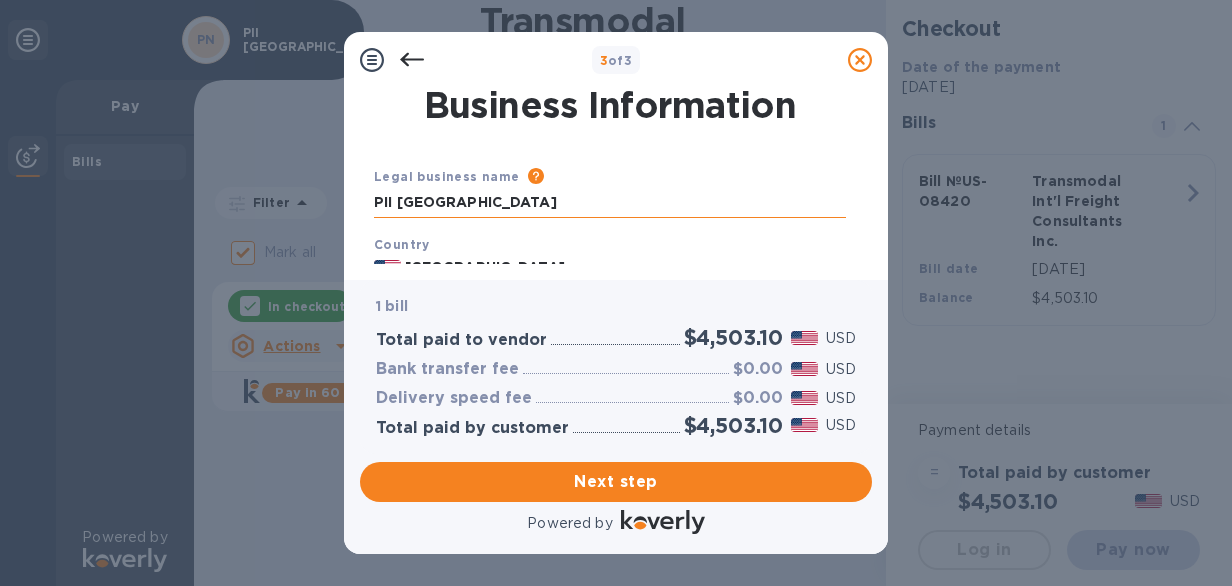 click on "PII [GEOGRAPHIC_DATA]" at bounding box center (610, 203) 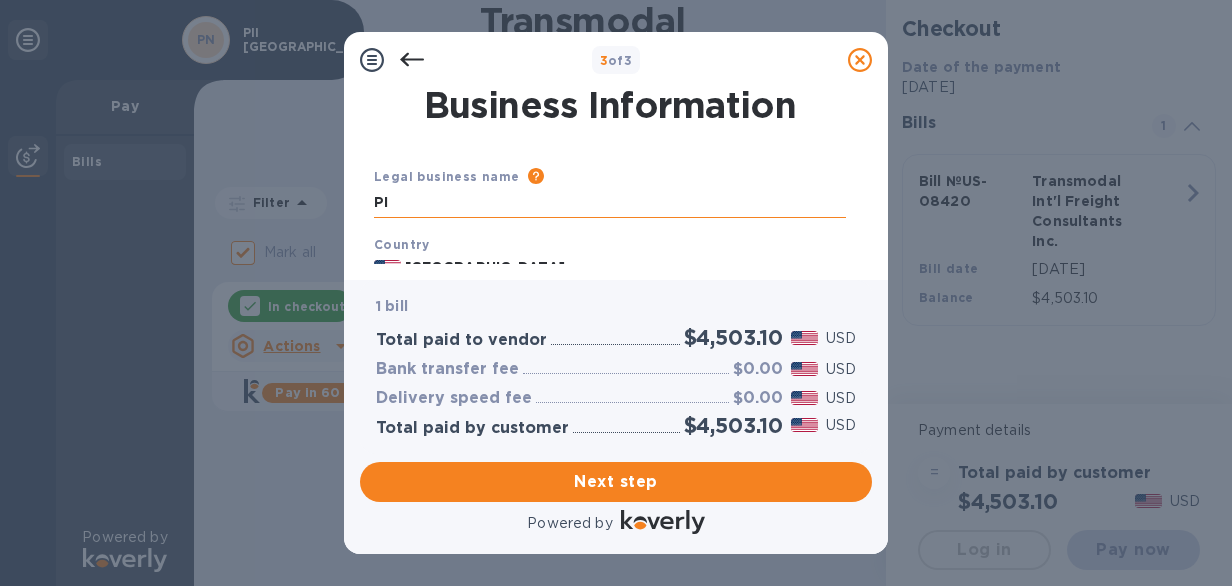 type on "P" 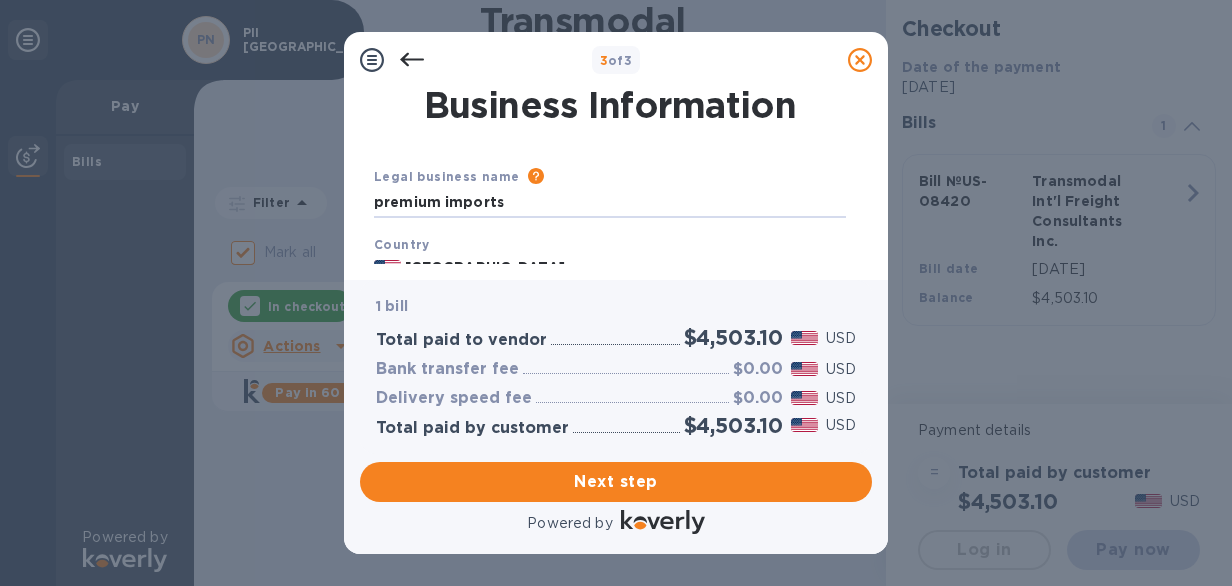 type on "premium imports" 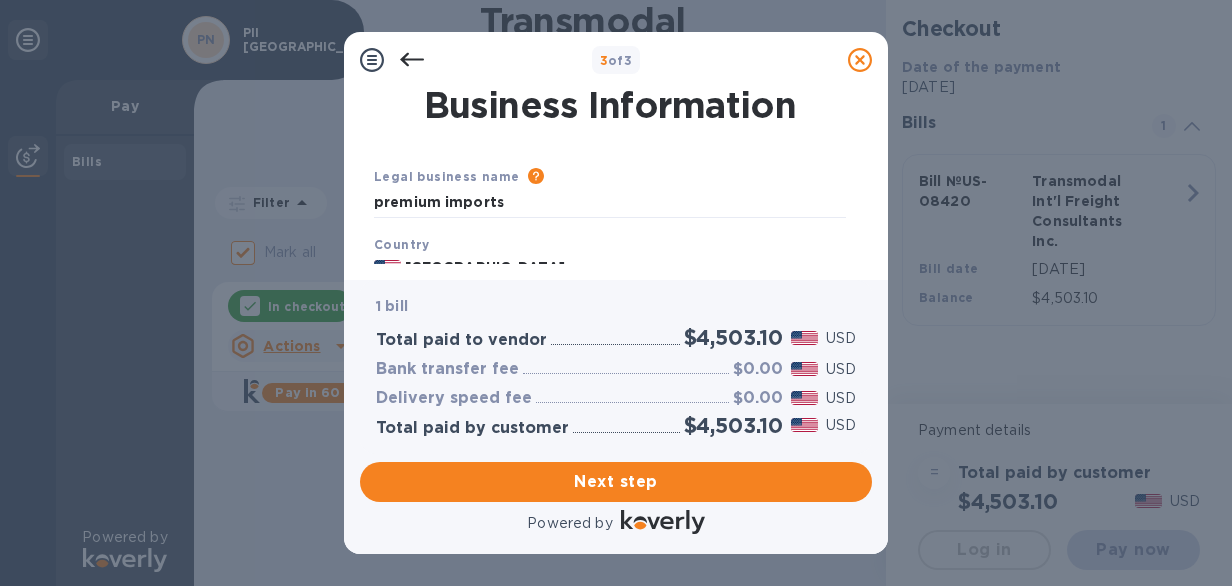 click on "Country [GEOGRAPHIC_DATA]" at bounding box center [610, 257] 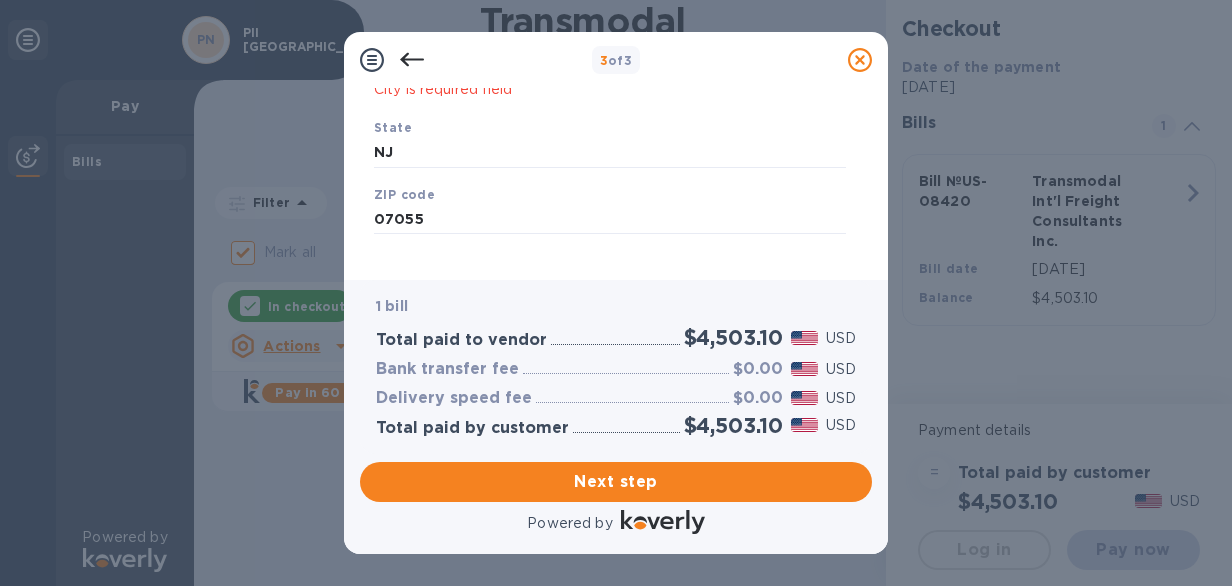 scroll, scrollTop: 419, scrollLeft: 0, axis: vertical 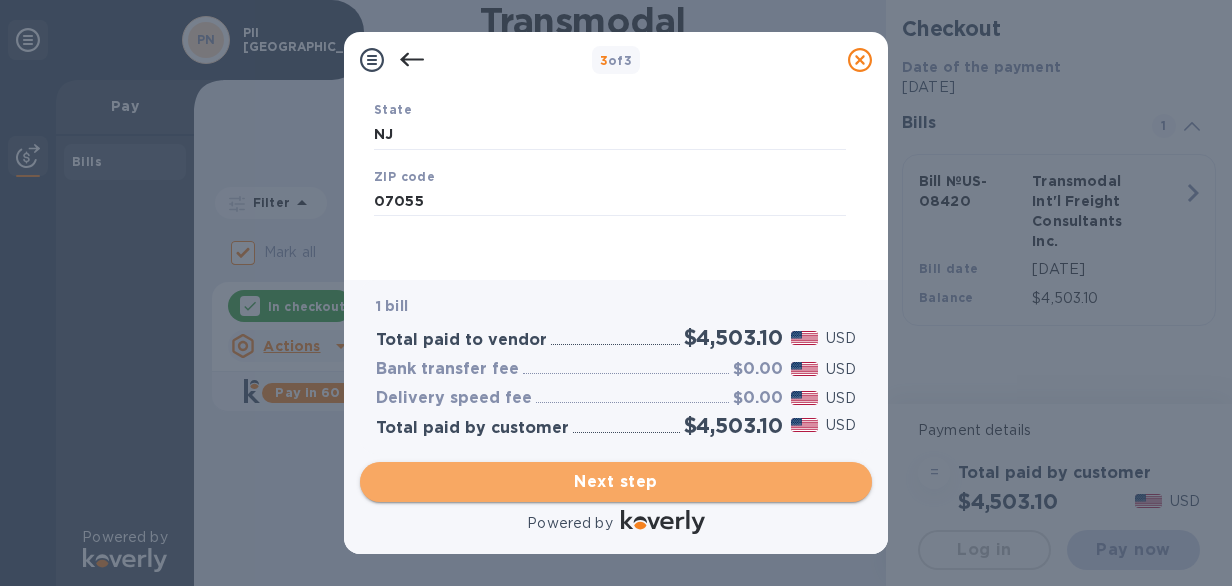 click on "Next step" at bounding box center [616, 482] 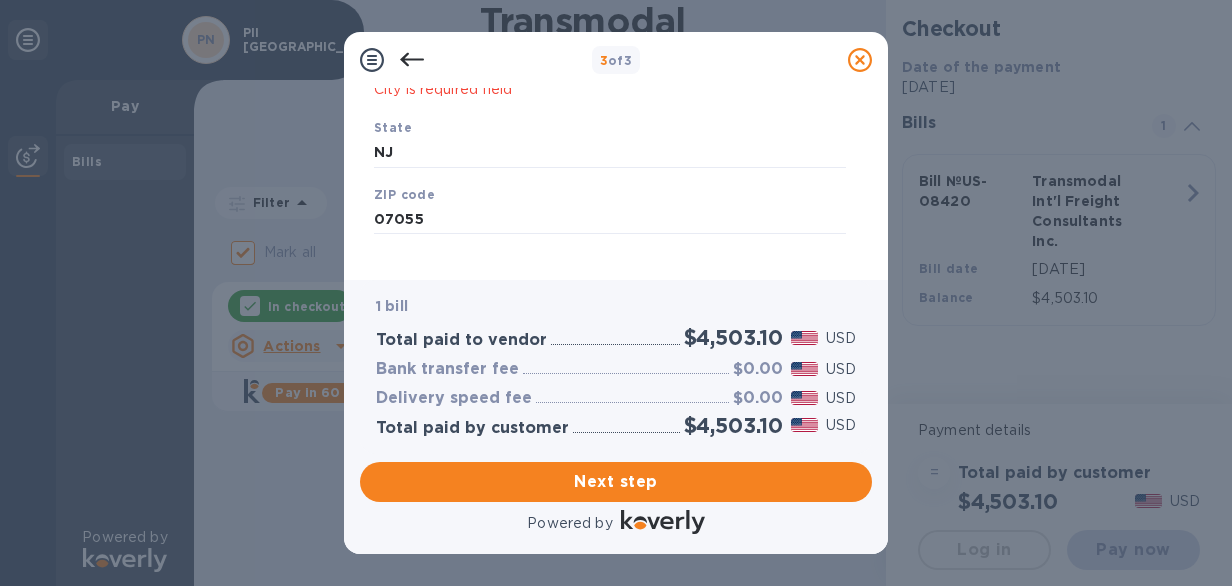 scroll, scrollTop: 419, scrollLeft: 0, axis: vertical 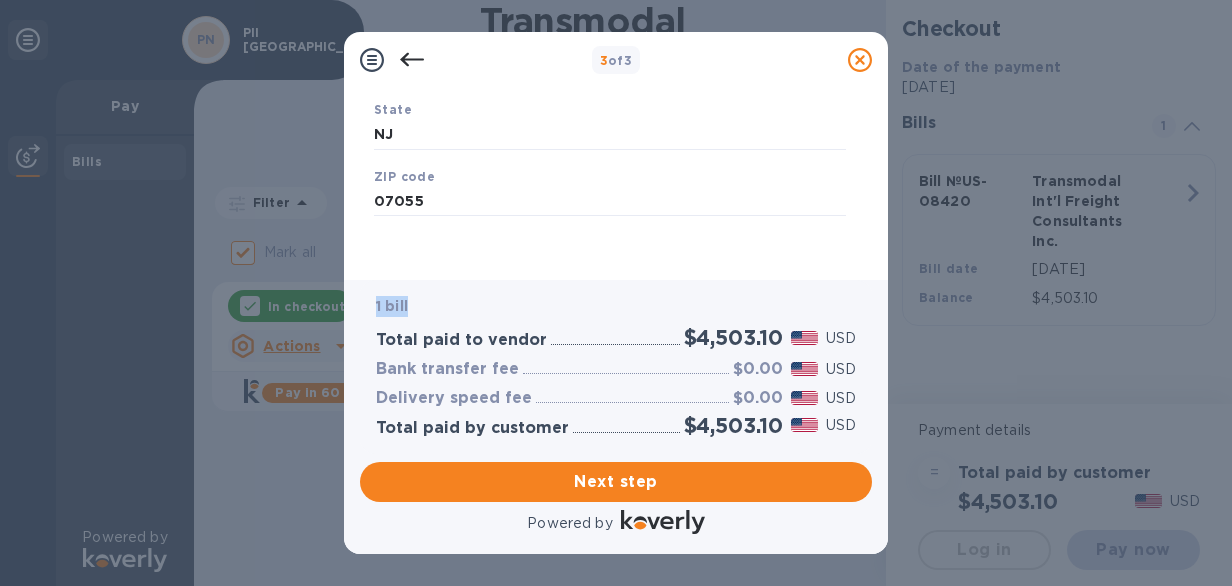 drag, startPoint x: 863, startPoint y: 249, endPoint x: 869, endPoint y: 306, distance: 57.31492 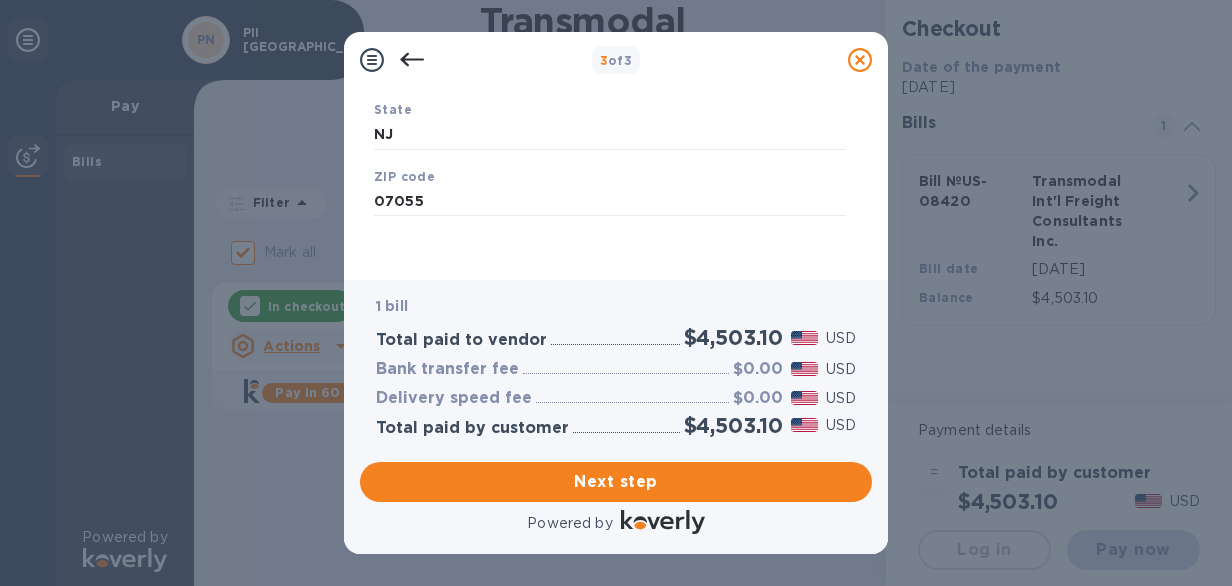 click on "Legal business name Please provide the legal name that appears on your SS-4 form issued by the IRS when the company was formed. premium imports Country [GEOGRAPHIC_DATA] Business address [STREET_ADDRESS] Address line 2 (optional) [GEOGRAPHIC_DATA] is required field State [US_STATE] ZIP code 07055 Save" at bounding box center [610, 6] 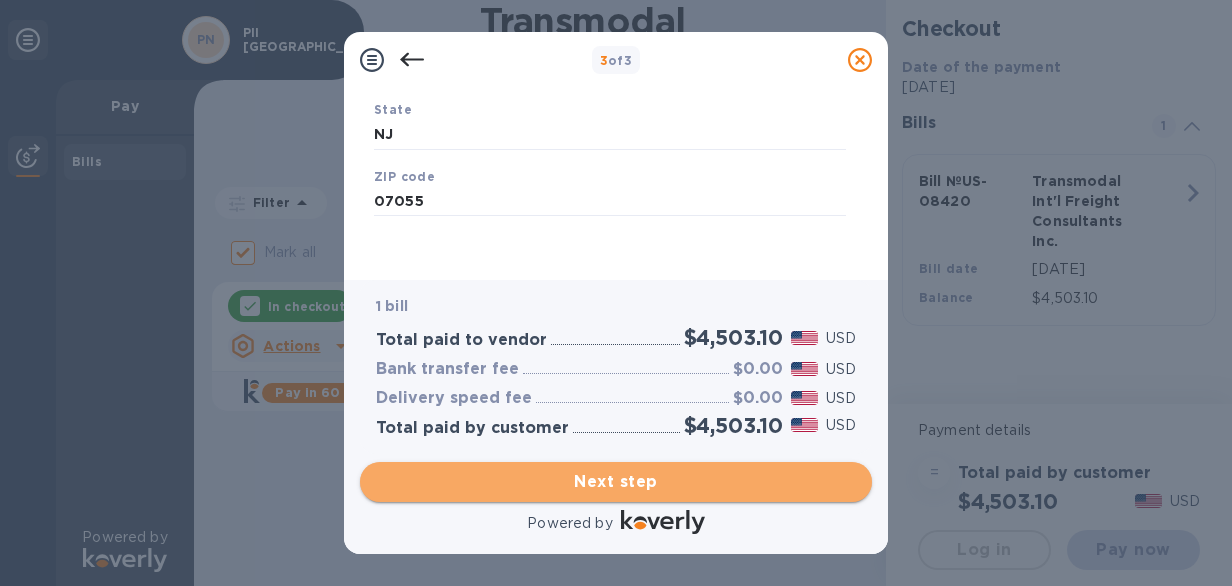 click on "Next step" at bounding box center [616, 482] 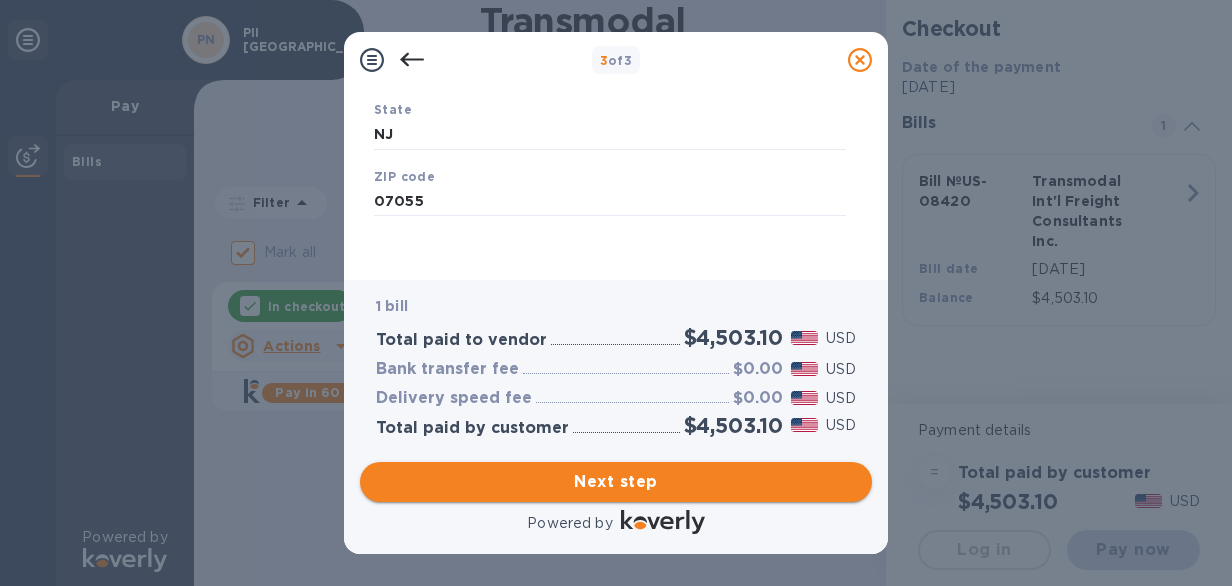 click on "Next step" at bounding box center (616, 482) 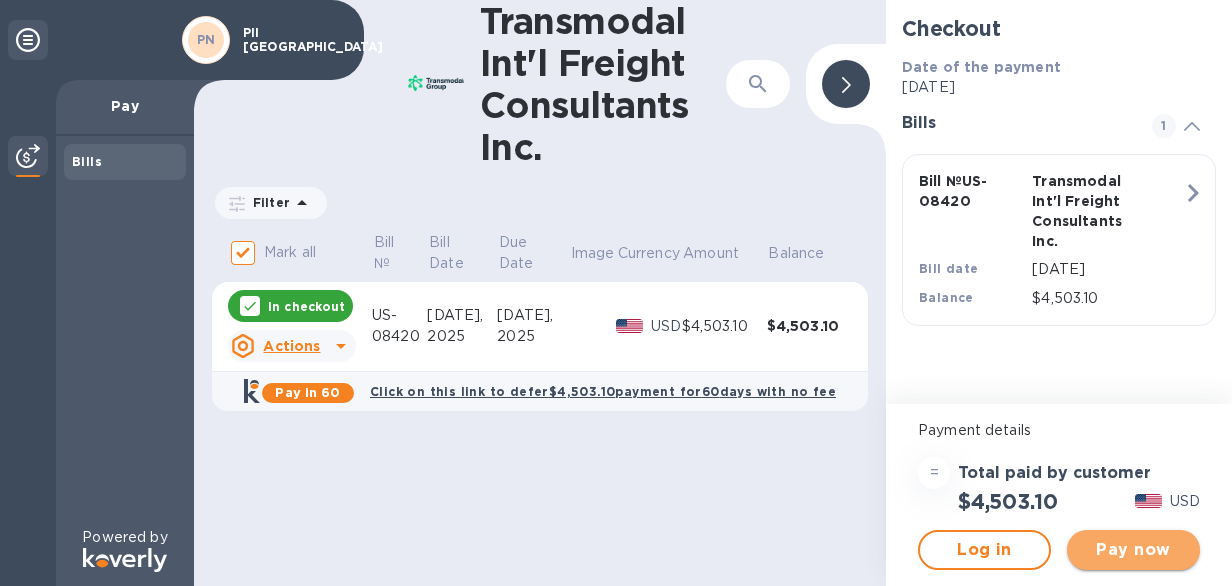 click on "Pay now" at bounding box center [1133, 550] 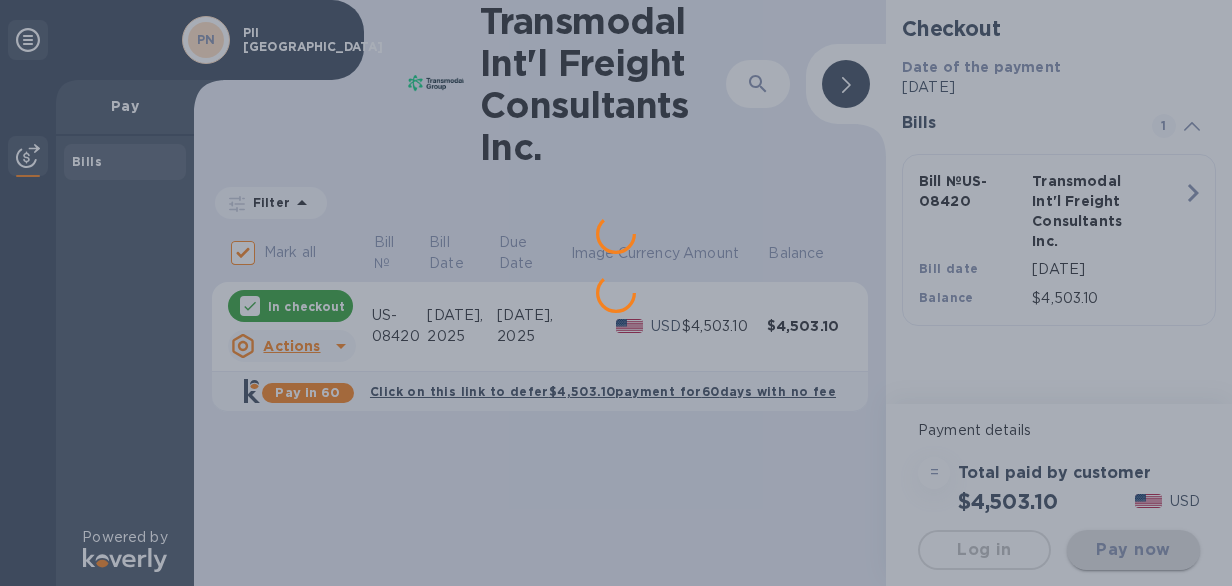scroll, scrollTop: 0, scrollLeft: 0, axis: both 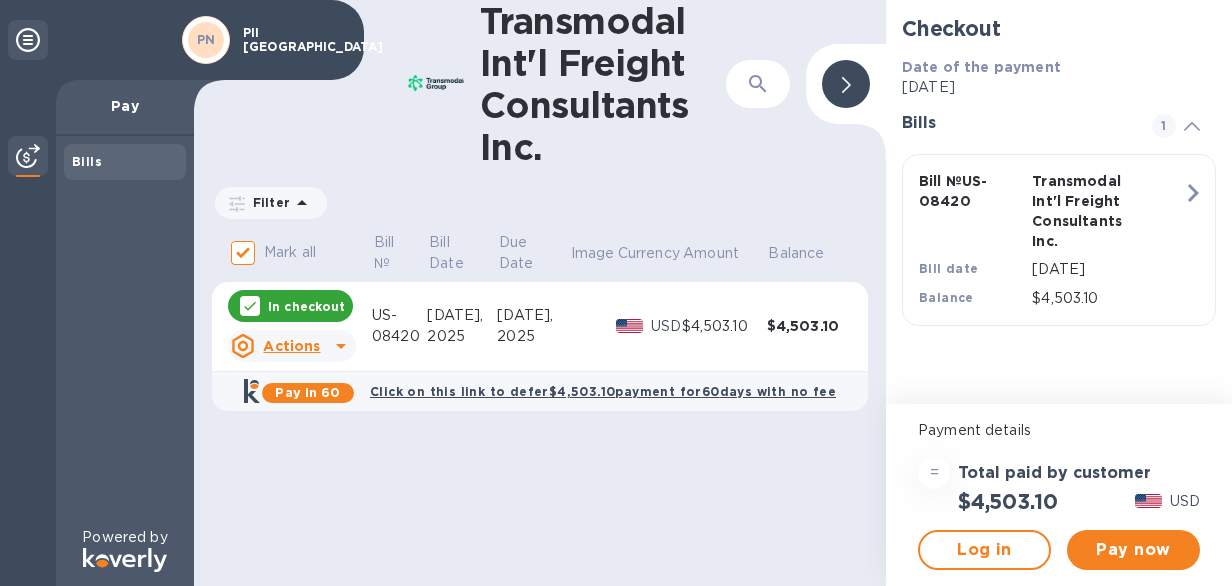click on "In checkout" at bounding box center (306, 306) 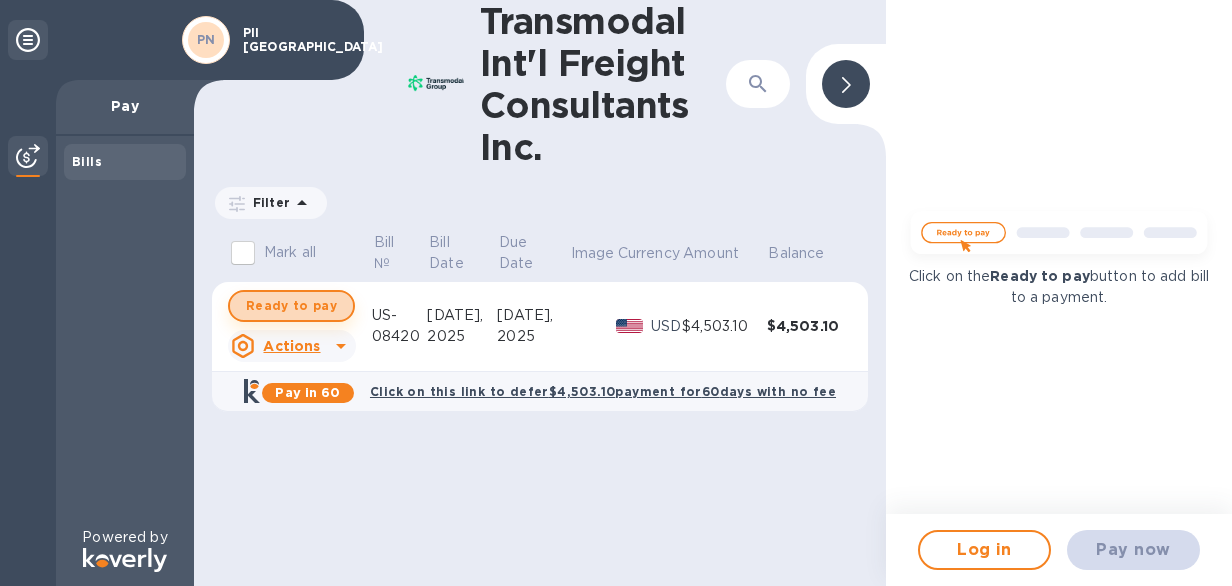 click on "Ready to pay" at bounding box center [291, 306] 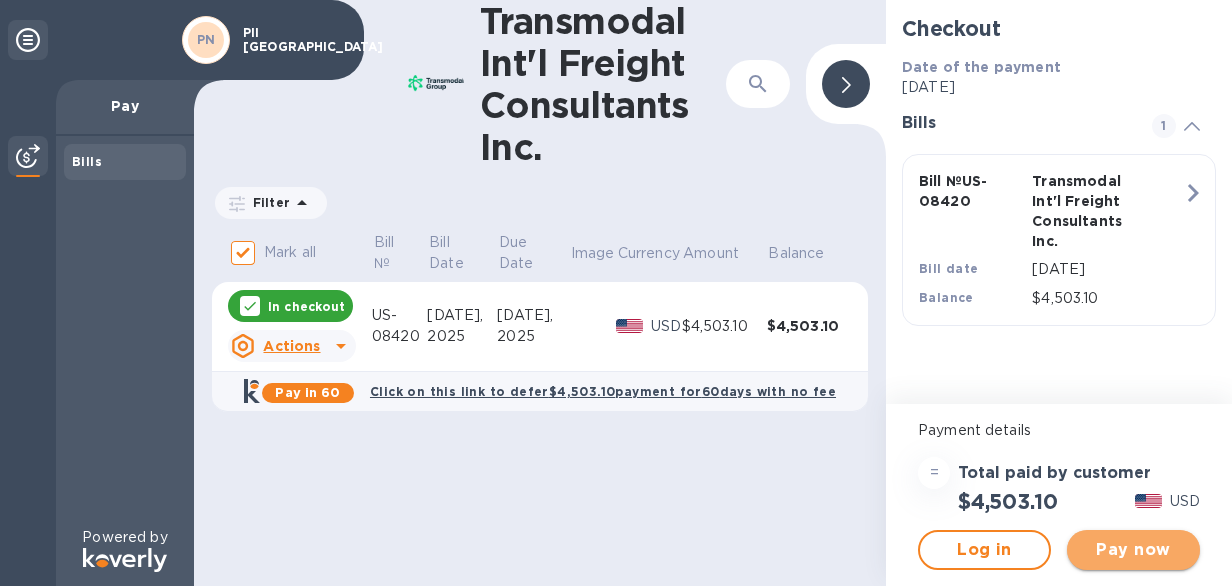 click on "Pay now" at bounding box center [1133, 550] 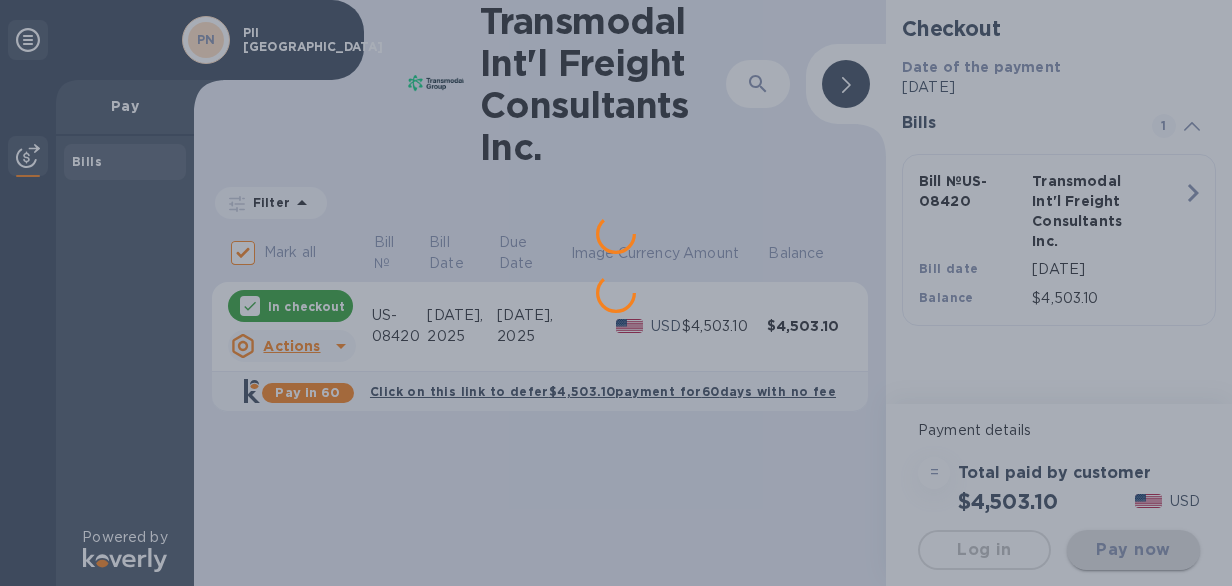 scroll, scrollTop: 0, scrollLeft: 0, axis: both 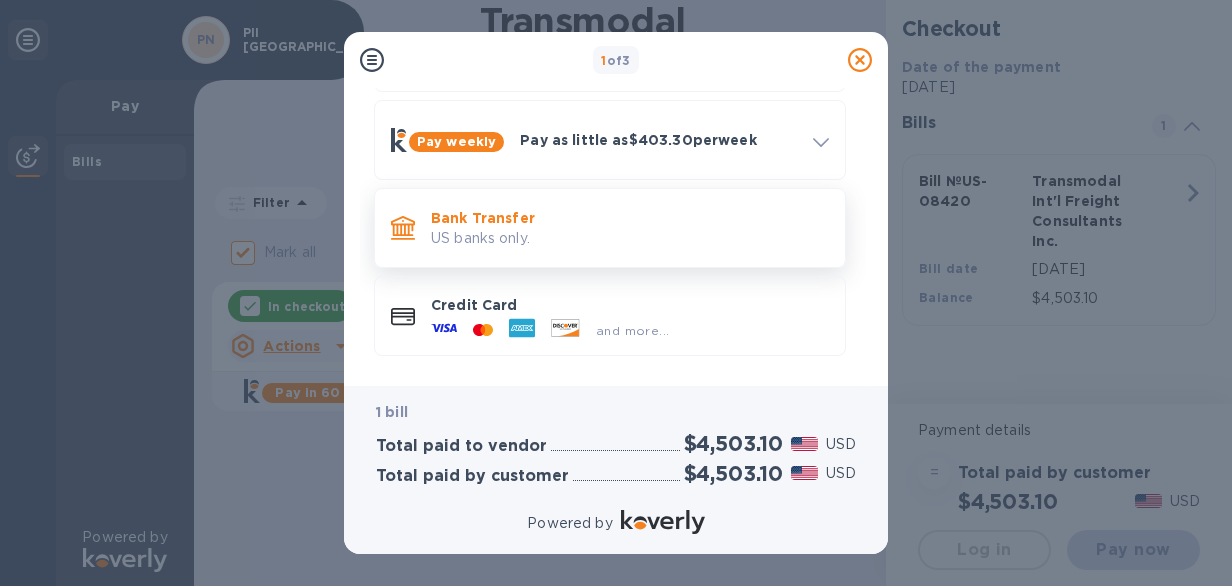 click on "US banks only." at bounding box center (630, 238) 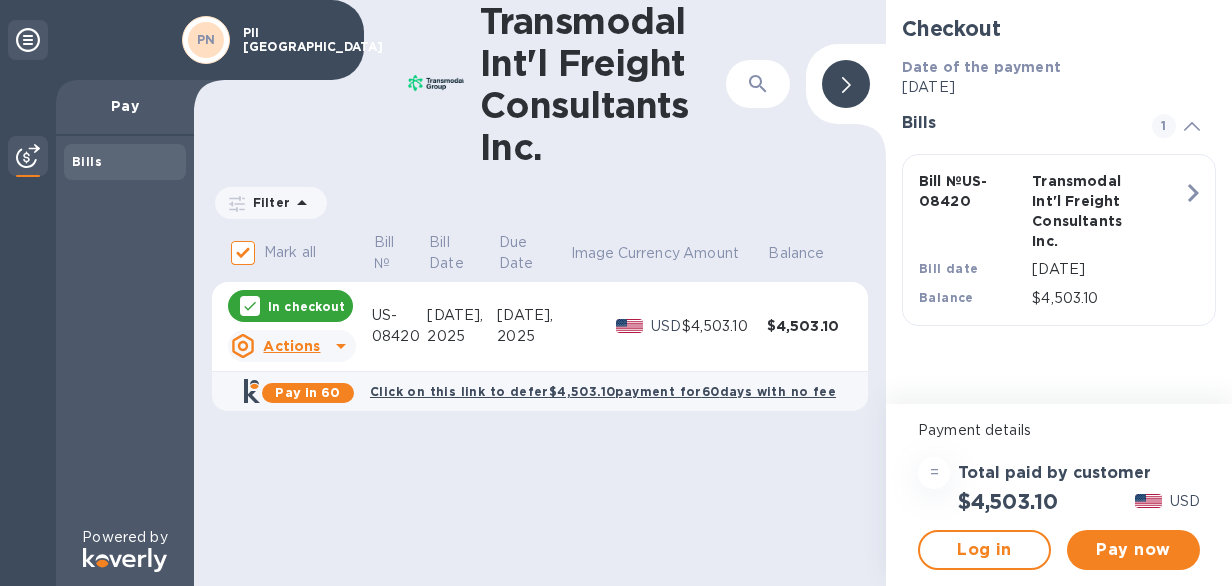 click on "PN" at bounding box center [206, 40] 